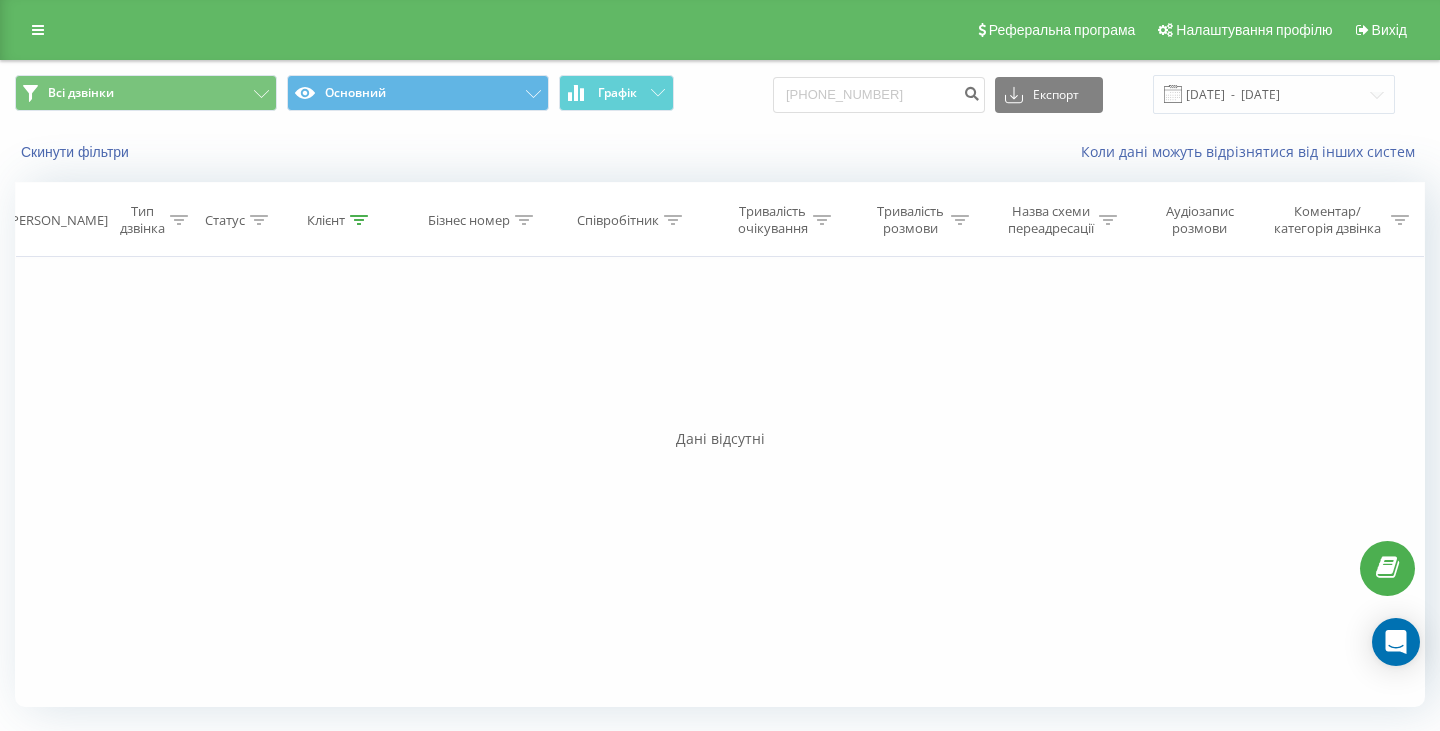scroll, scrollTop: 0, scrollLeft: 0, axis: both 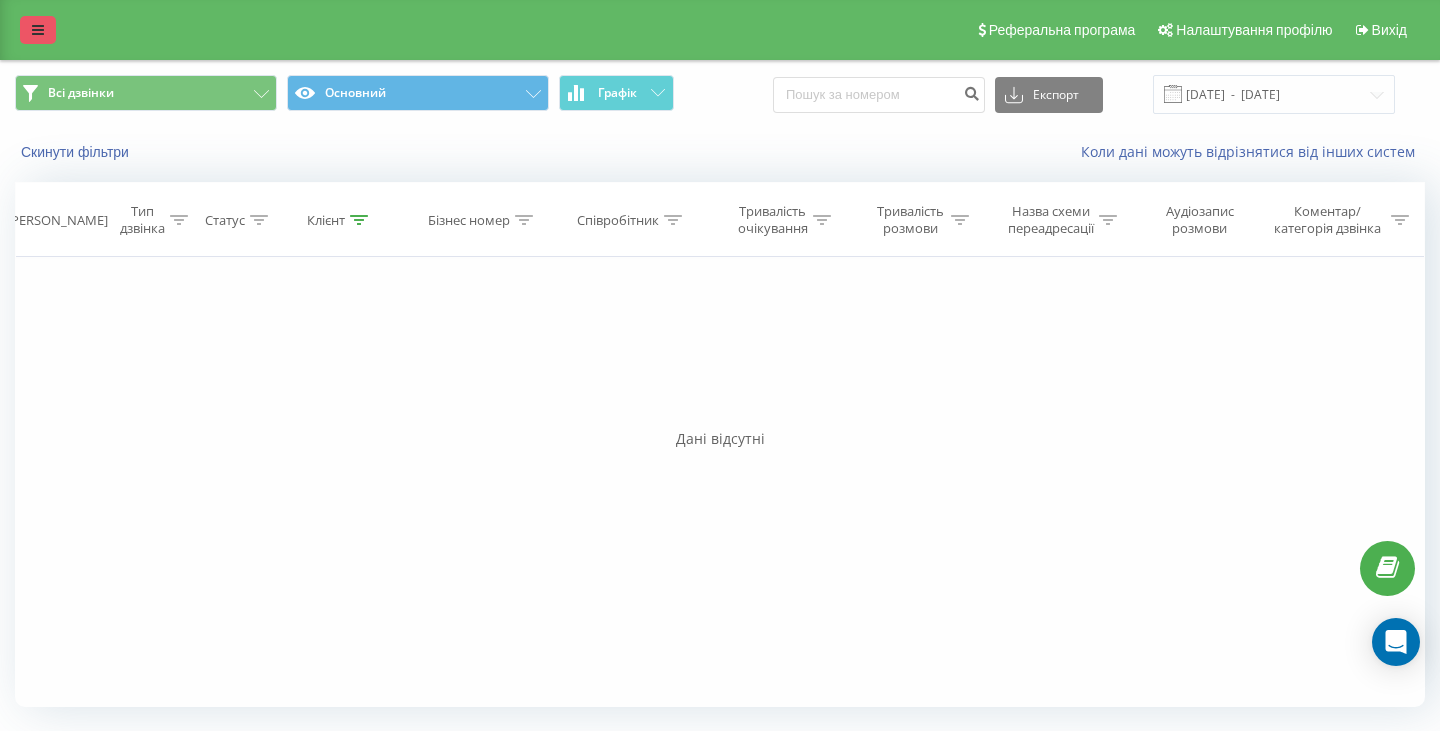 type 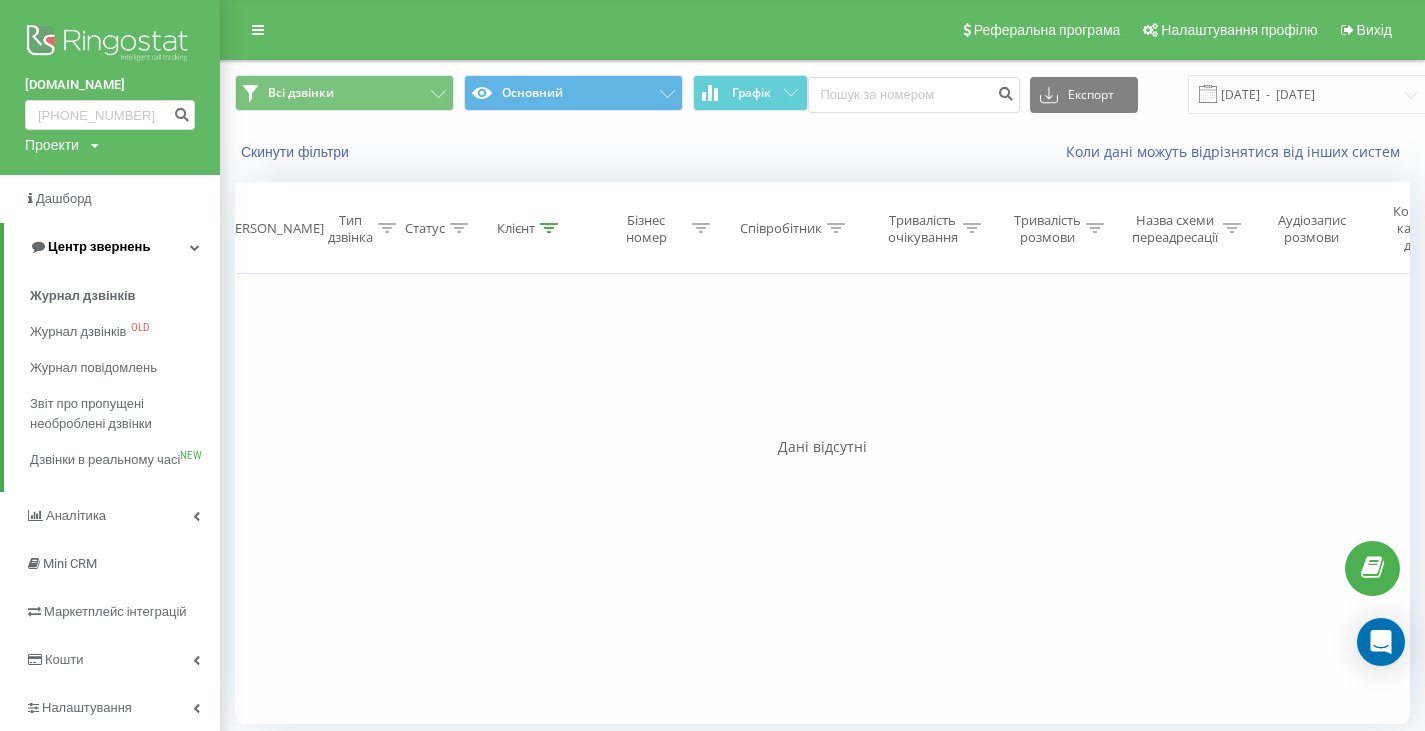 click on "Центр звернень" at bounding box center (99, 246) 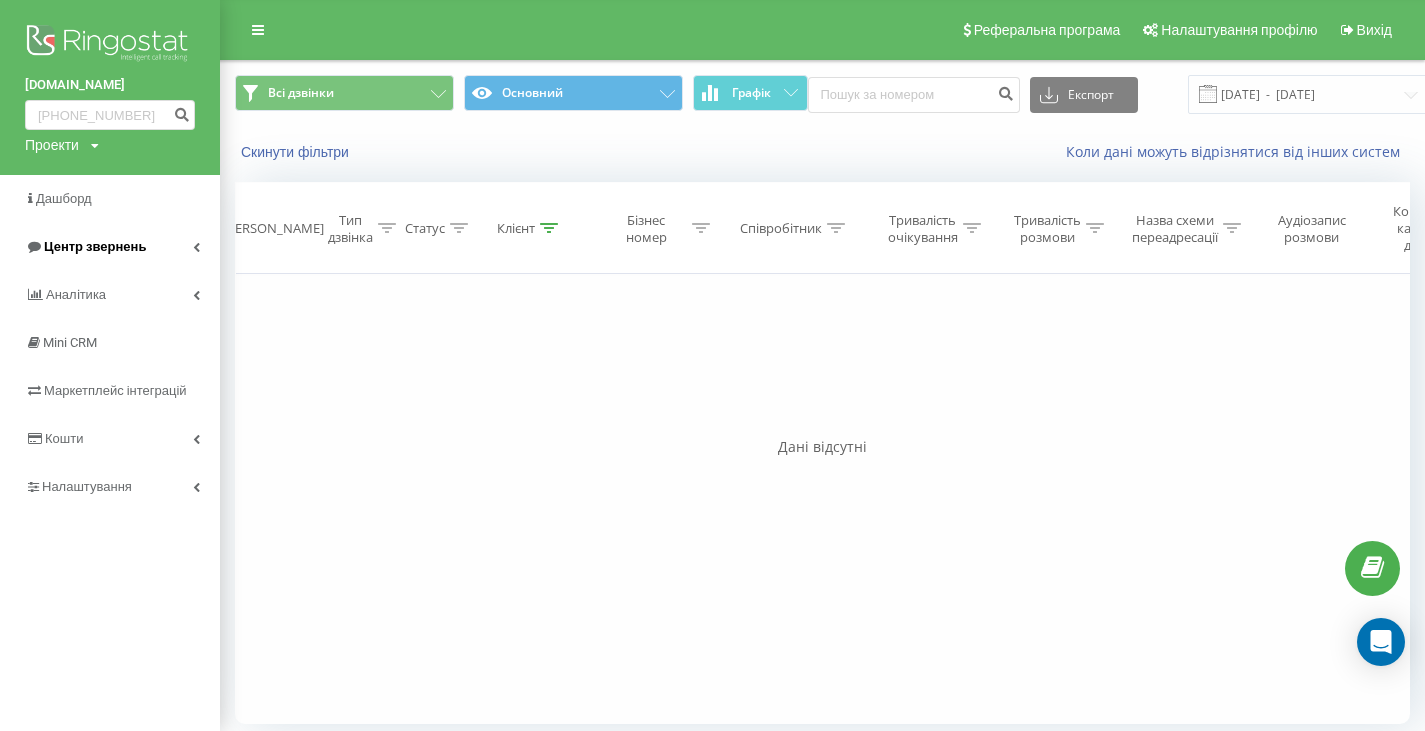 click on "Центр звернень" at bounding box center (95, 246) 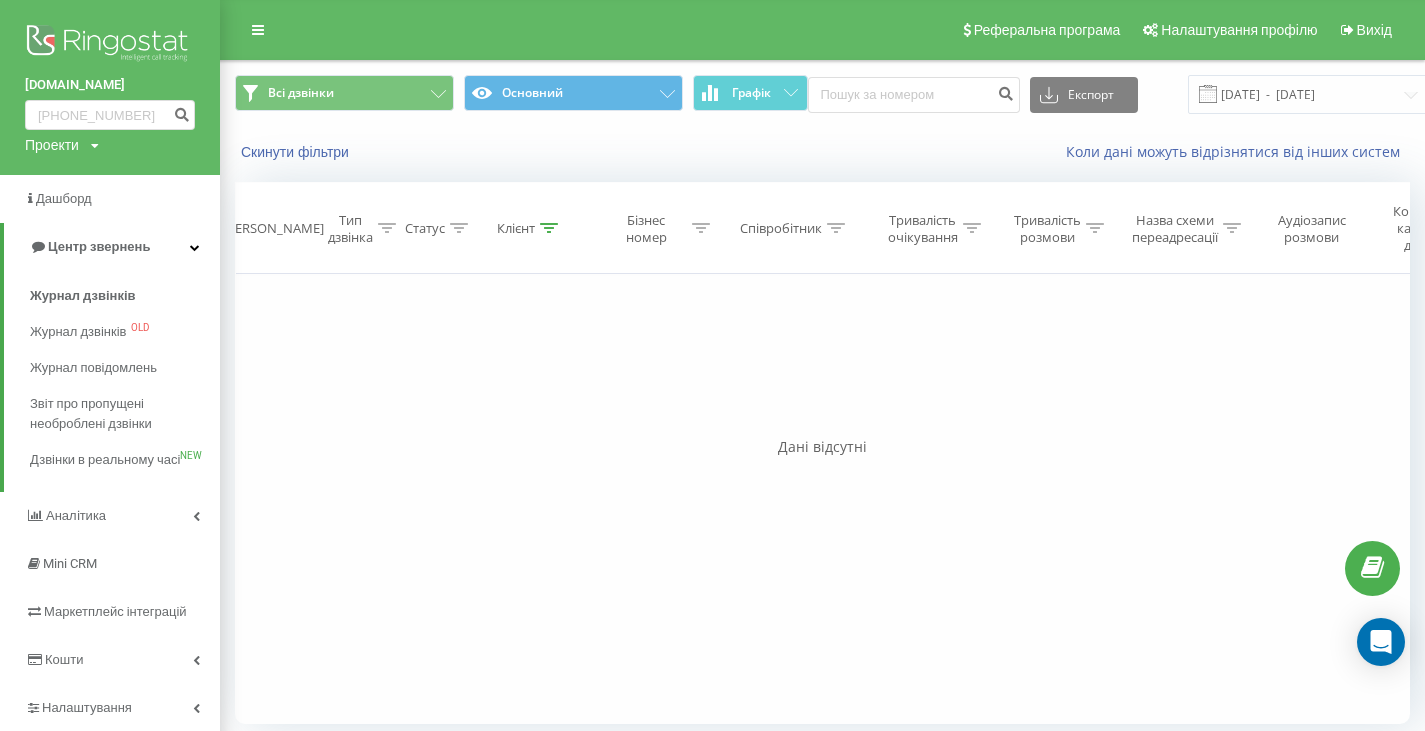 click on "Журнал дзвінків Журнал дзвінків OLD Журнал повідомлень Звіт про пропущені необроблені дзвінки Дзвінки в реальному часі NEW" at bounding box center (110, 381) 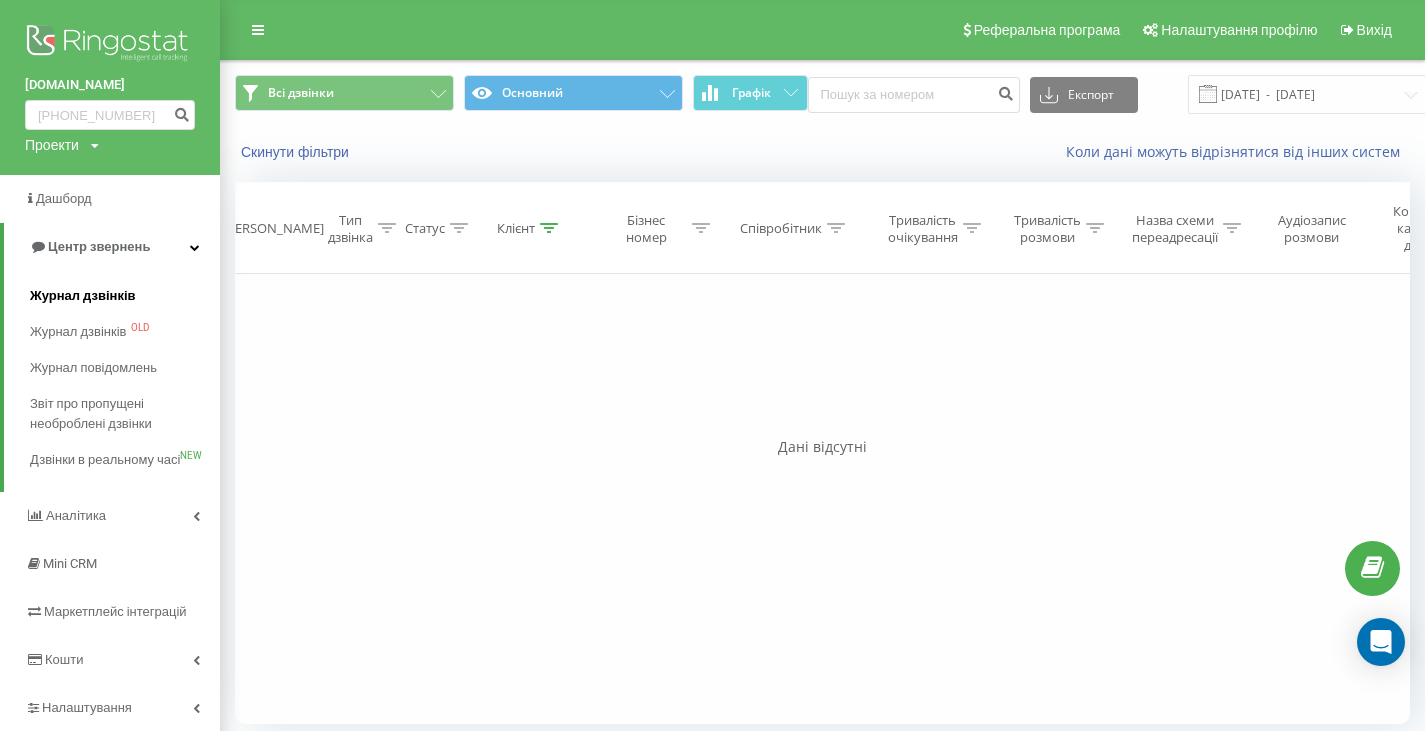 click on "Журнал дзвінків" at bounding box center [83, 296] 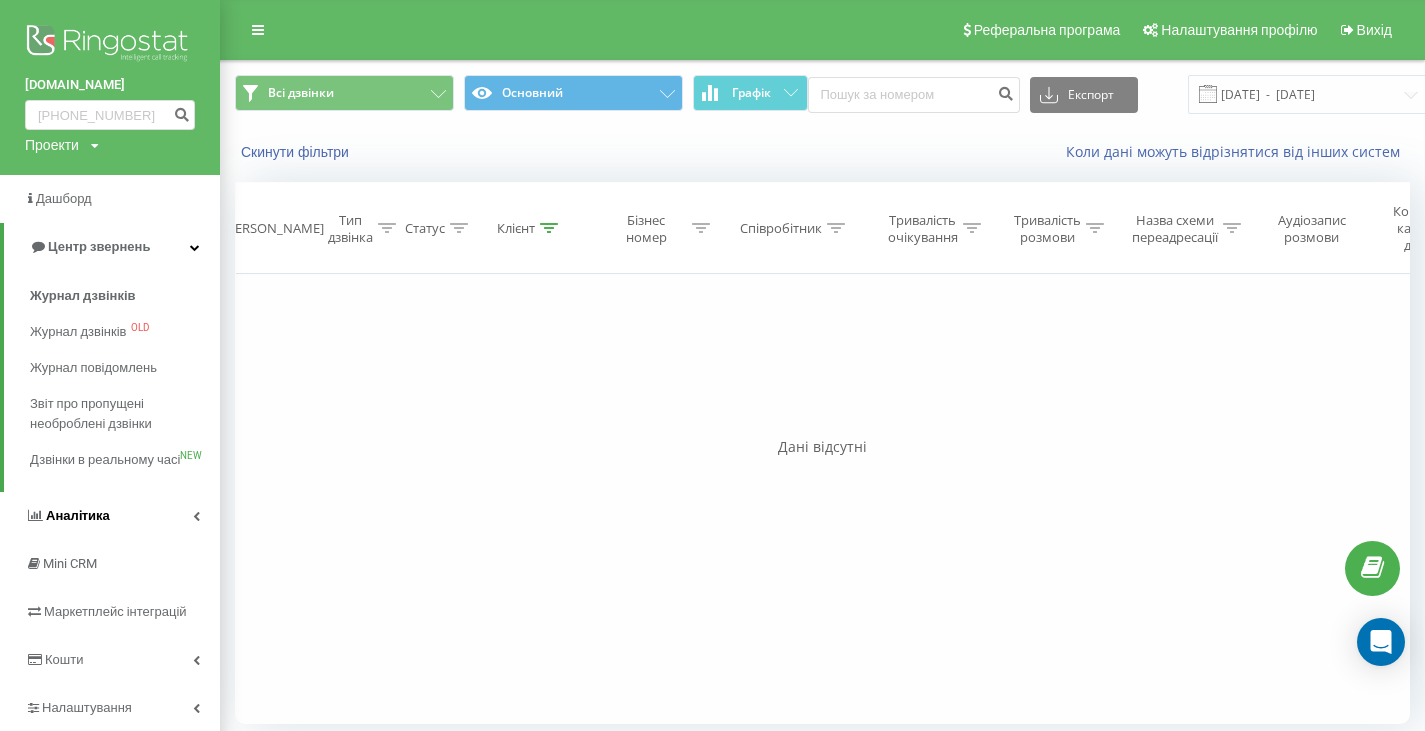 click on "Аналiтика" at bounding box center (78, 515) 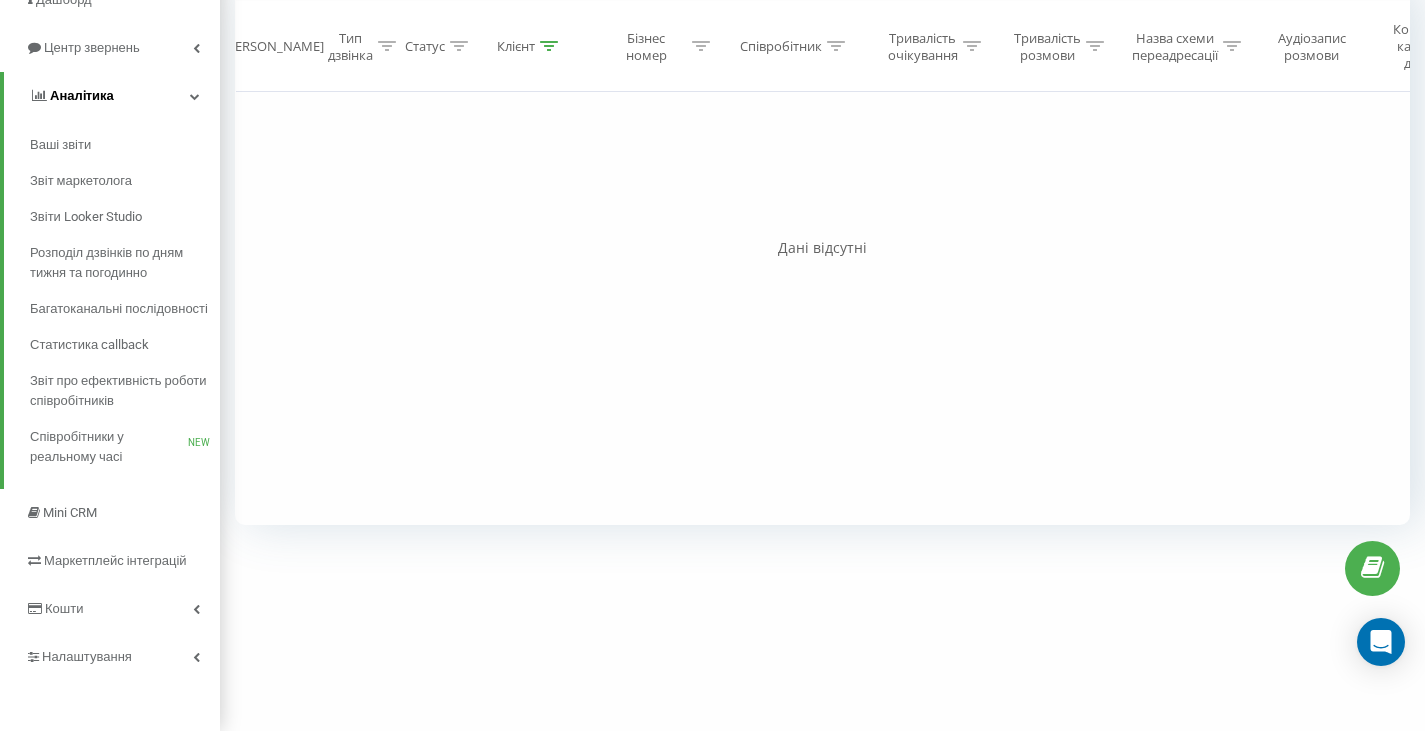 scroll, scrollTop: 219, scrollLeft: 0, axis: vertical 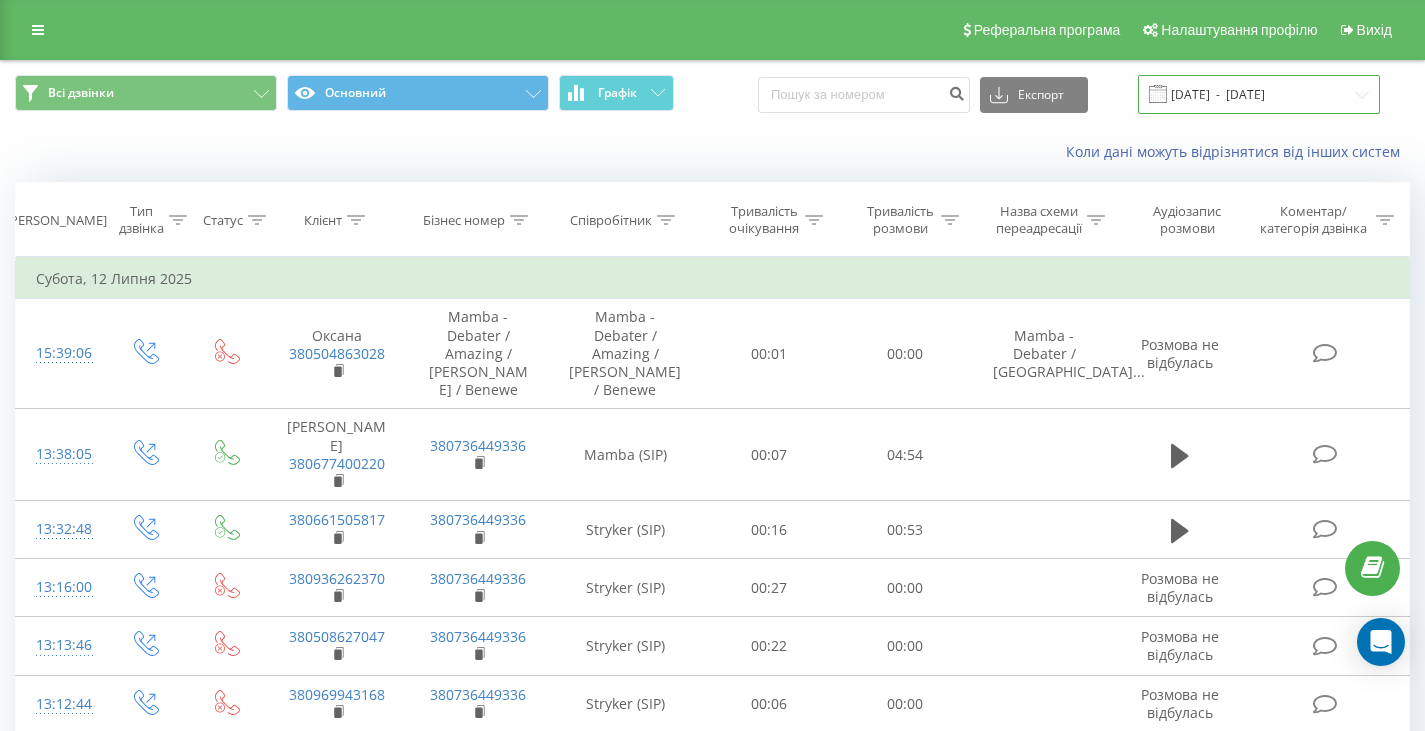 click on "[DATE]  -  [DATE]" at bounding box center [1259, 94] 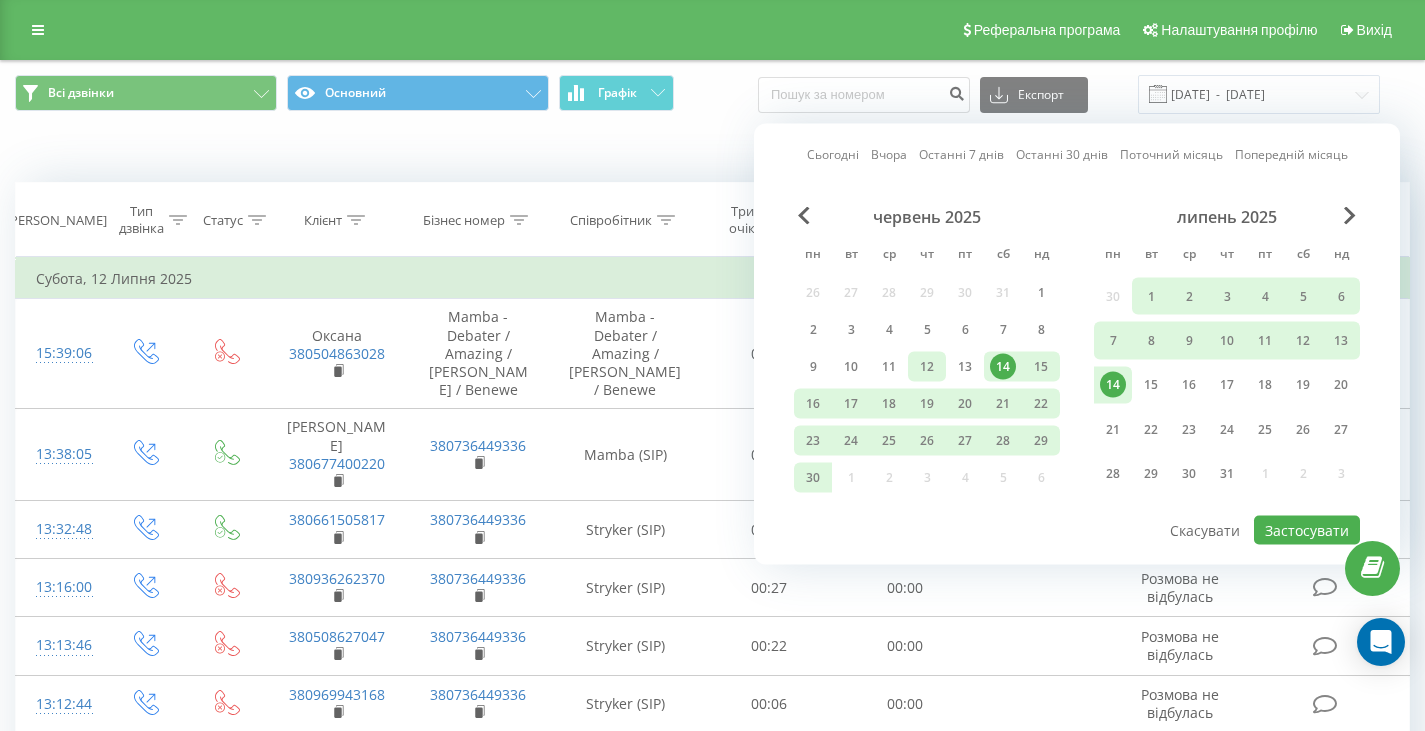 click on "12" at bounding box center [927, 367] 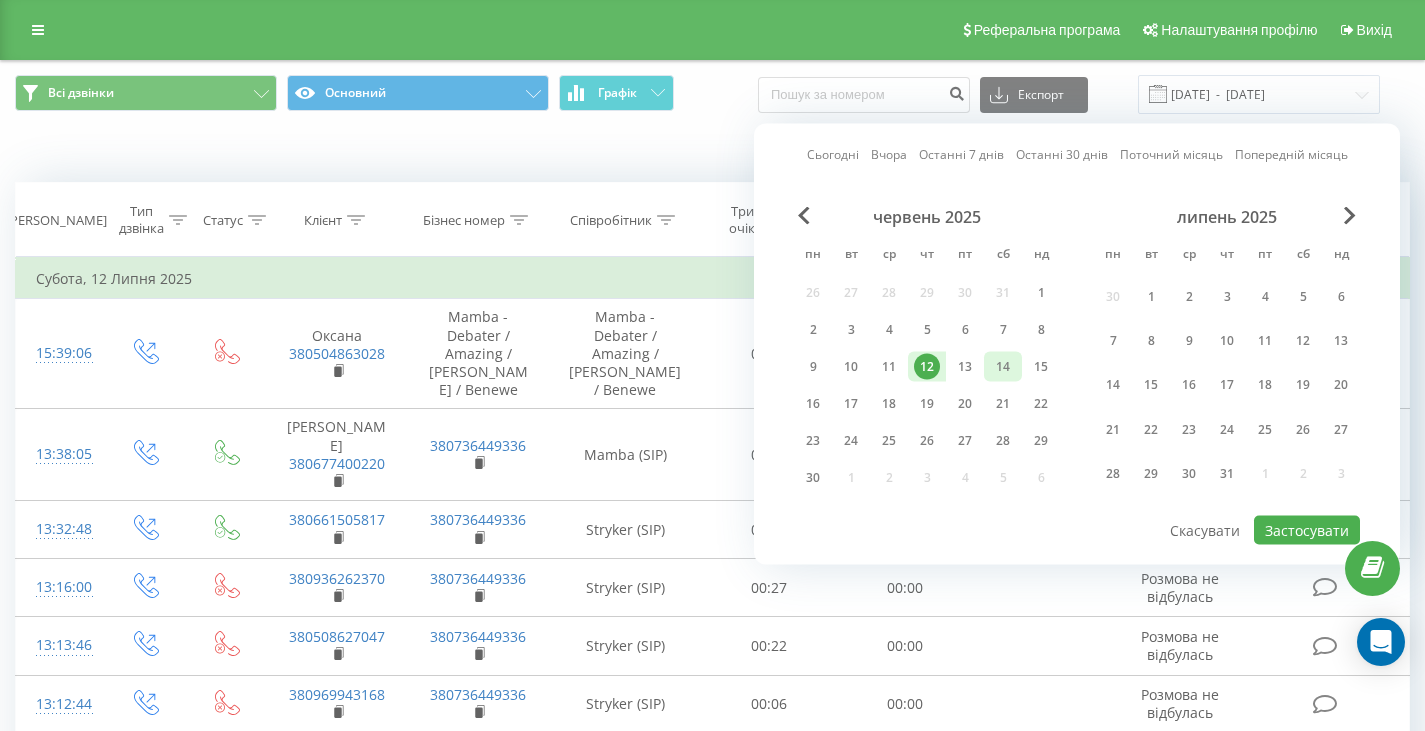 click on "14" at bounding box center [1003, 367] 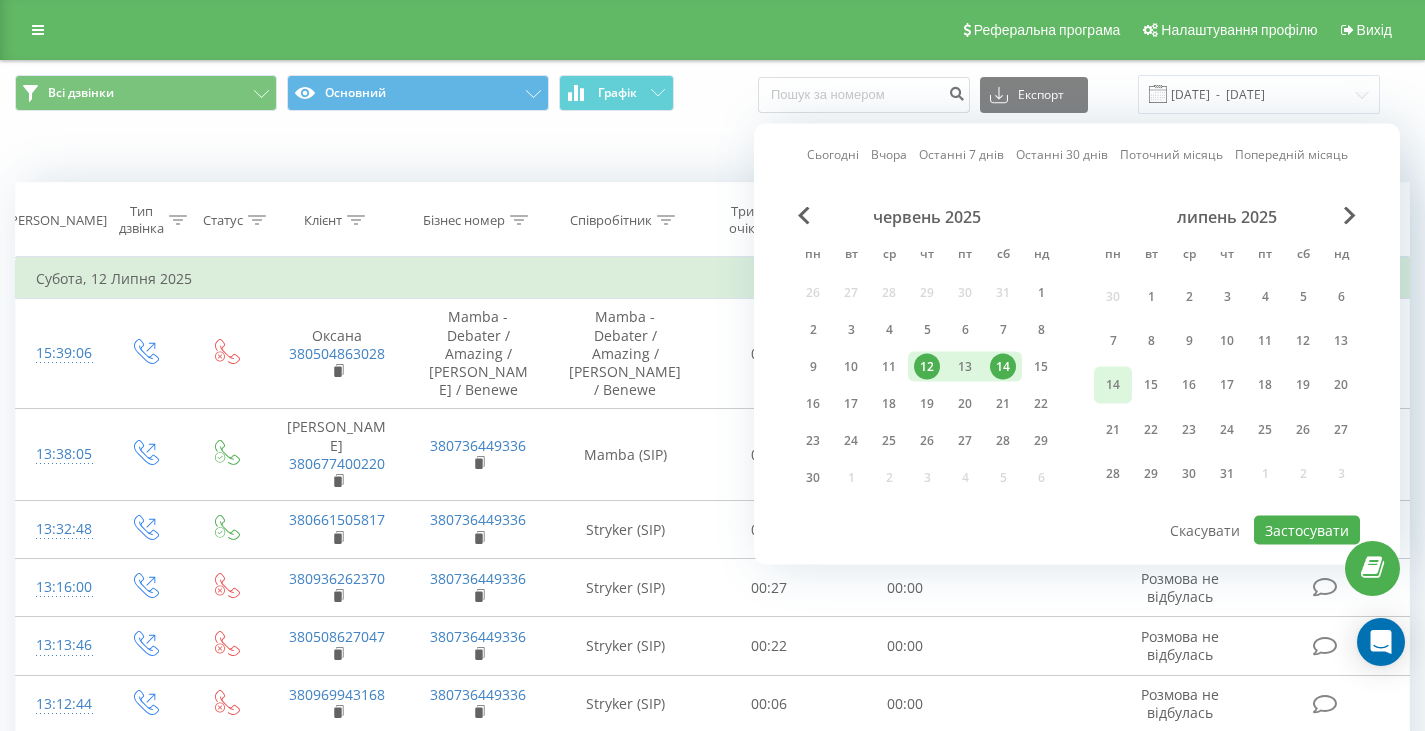 click on "14" at bounding box center (1113, 385) 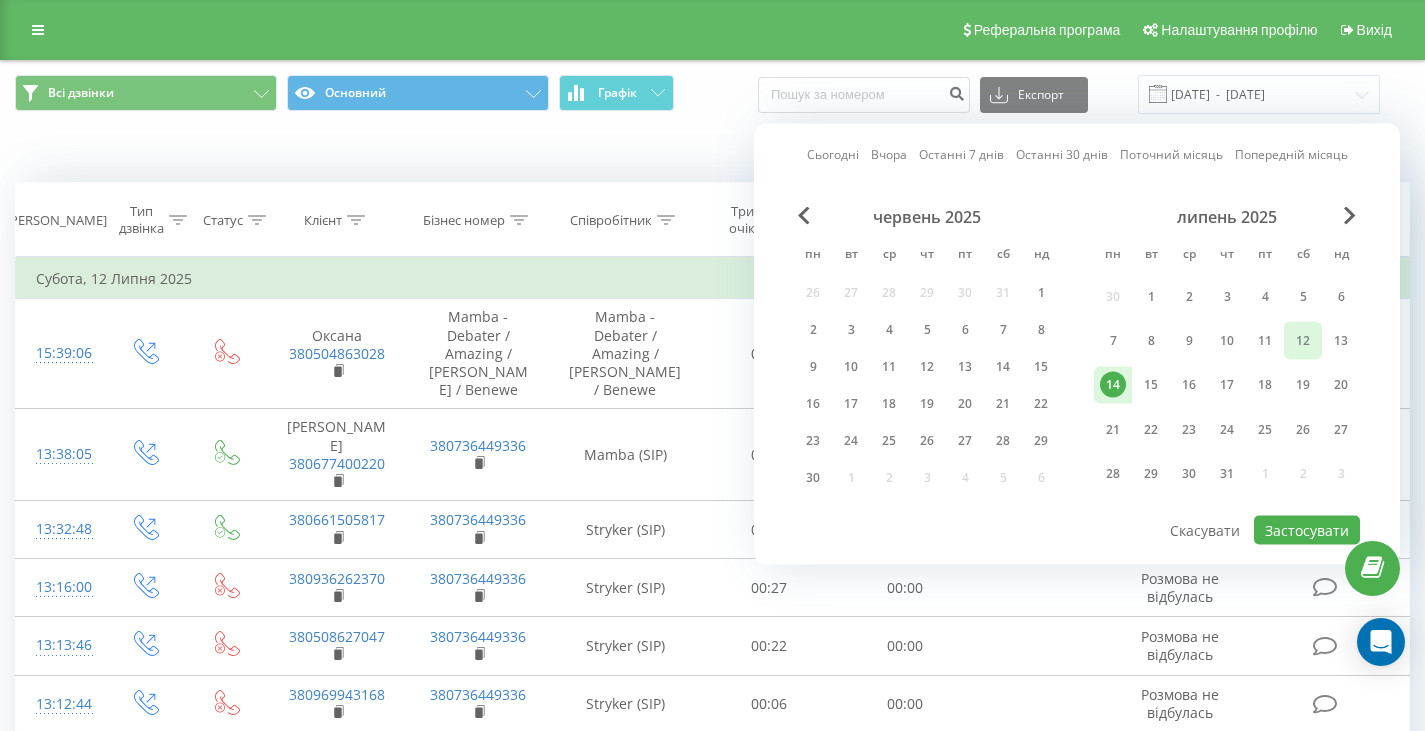 click on "12" at bounding box center [1303, 341] 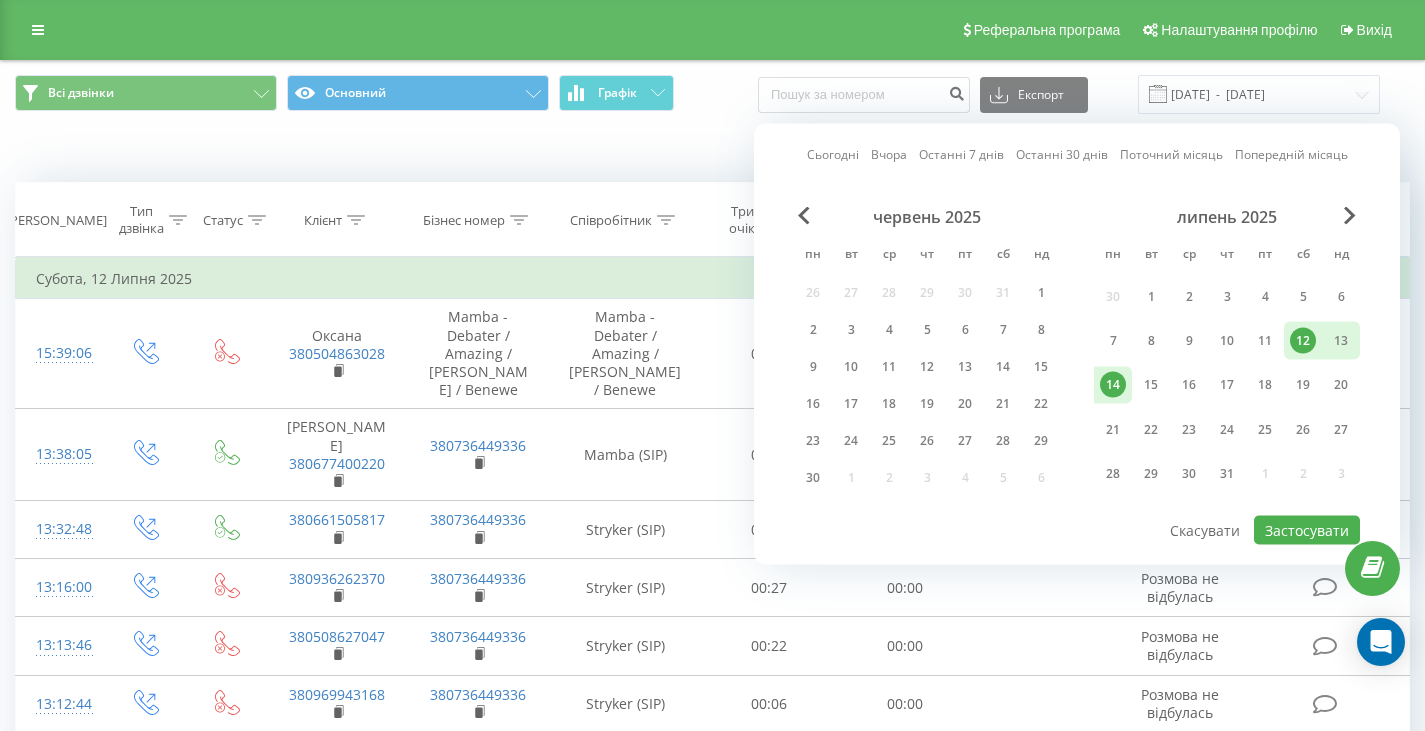 click on "12" at bounding box center (1303, 341) 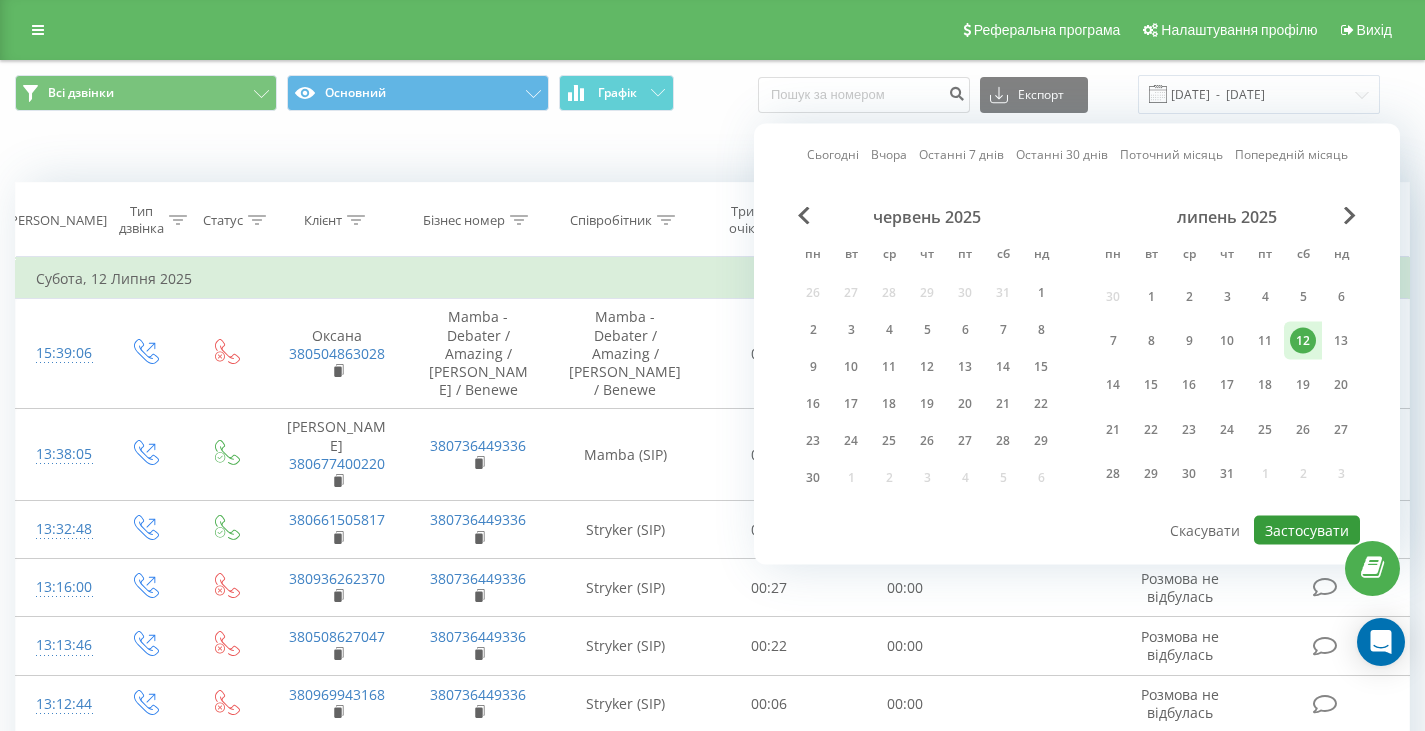click on "Застосувати" at bounding box center (1307, 530) 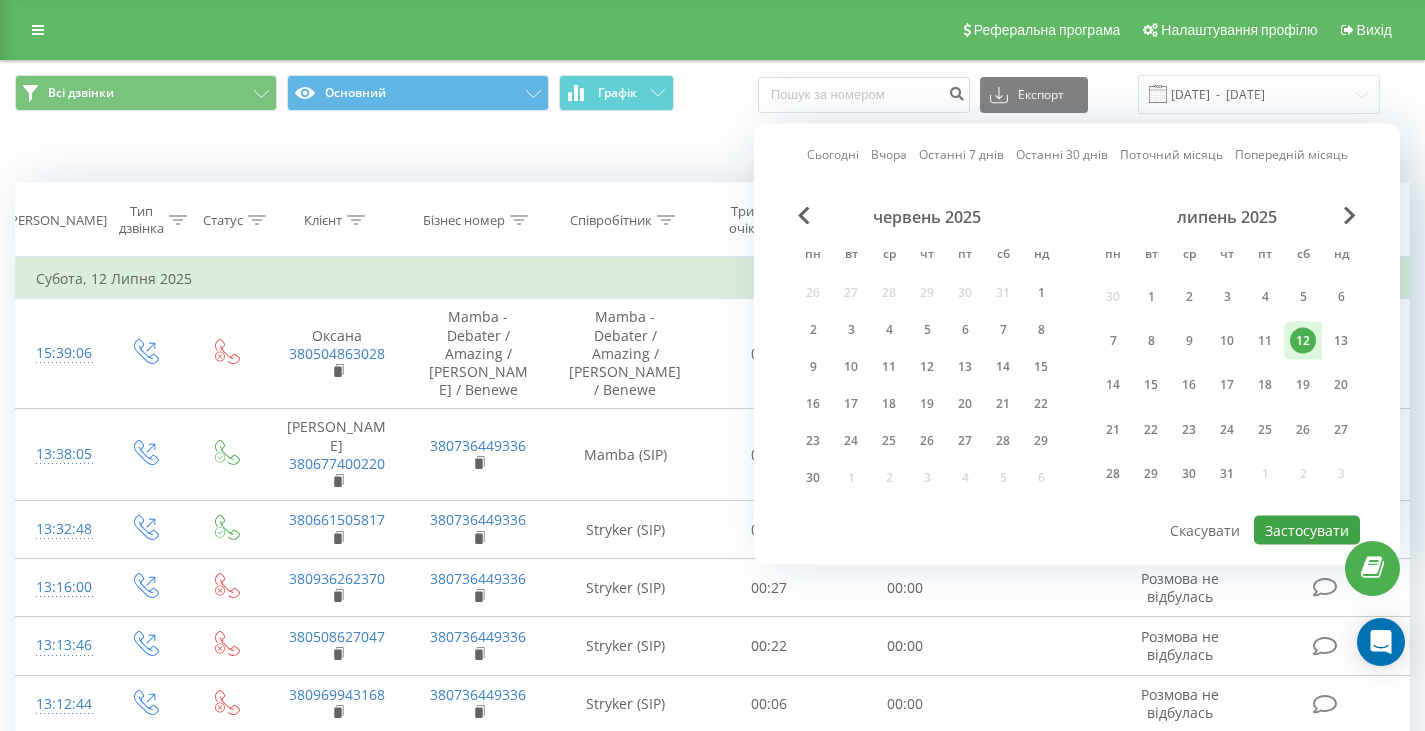 type on "12.07.2025  -  12.07.2025" 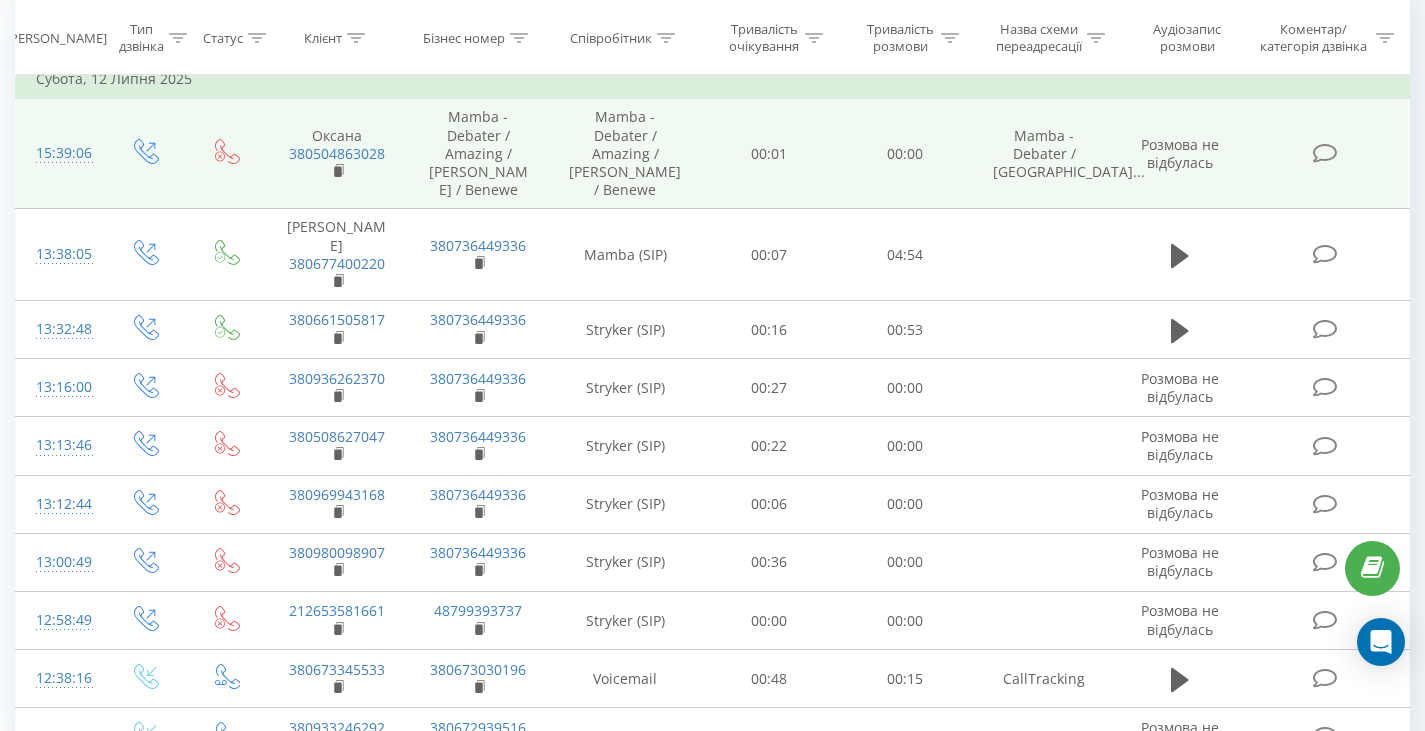 scroll, scrollTop: 0, scrollLeft: 0, axis: both 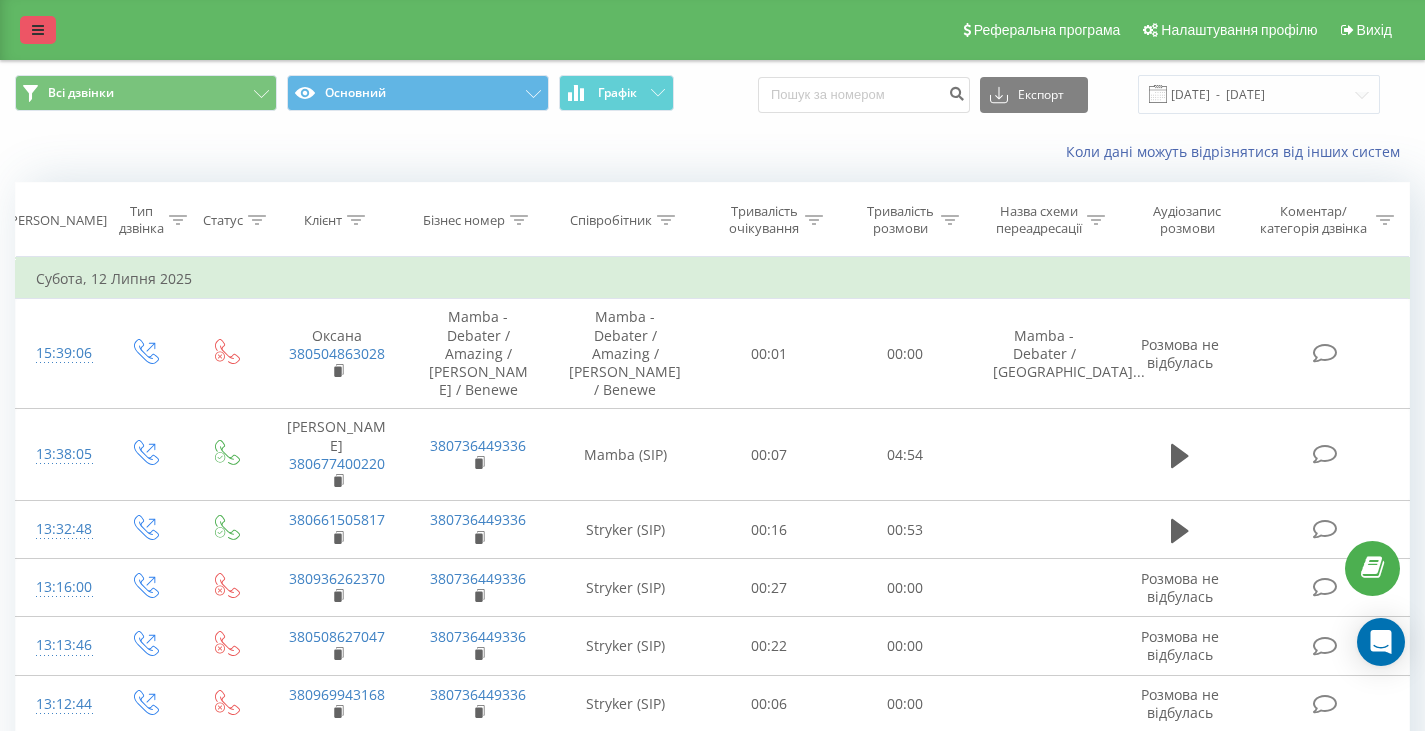 click at bounding box center (38, 30) 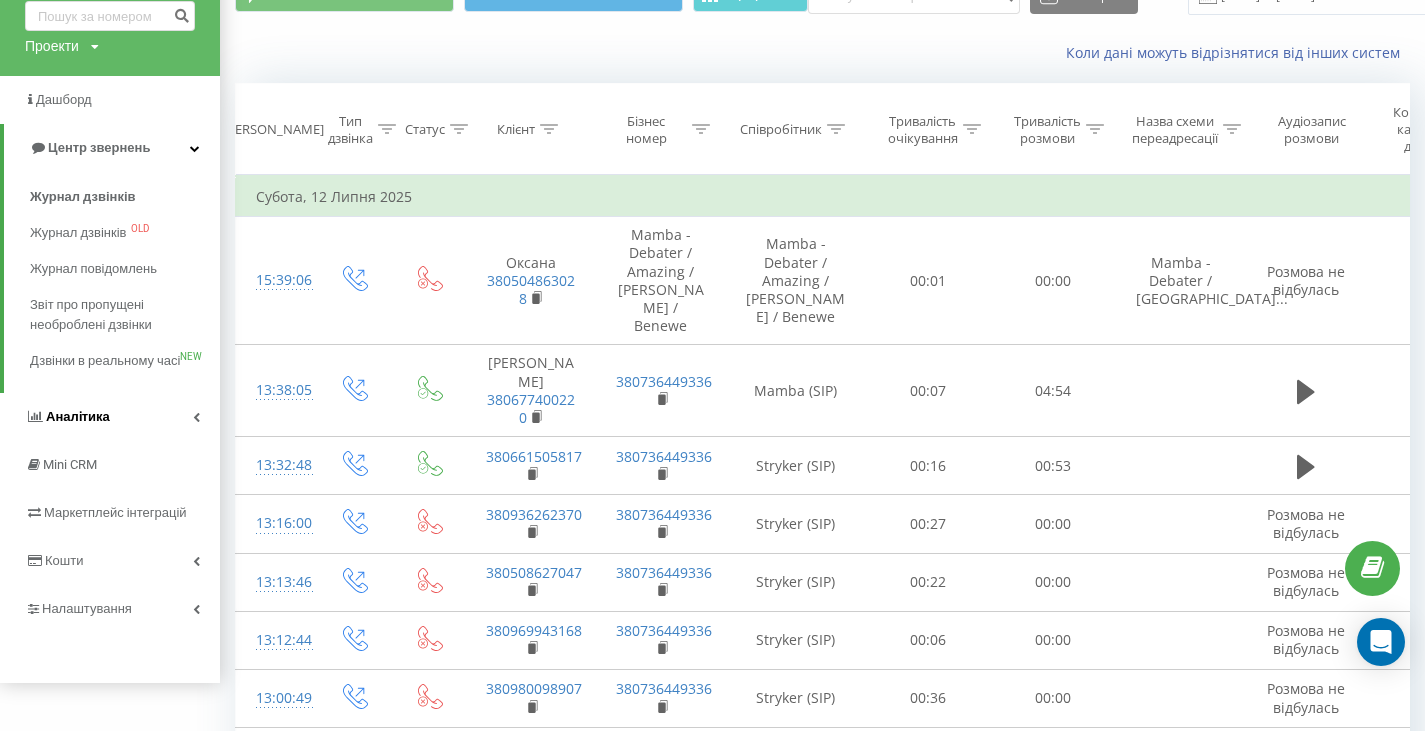 scroll, scrollTop: 100, scrollLeft: 0, axis: vertical 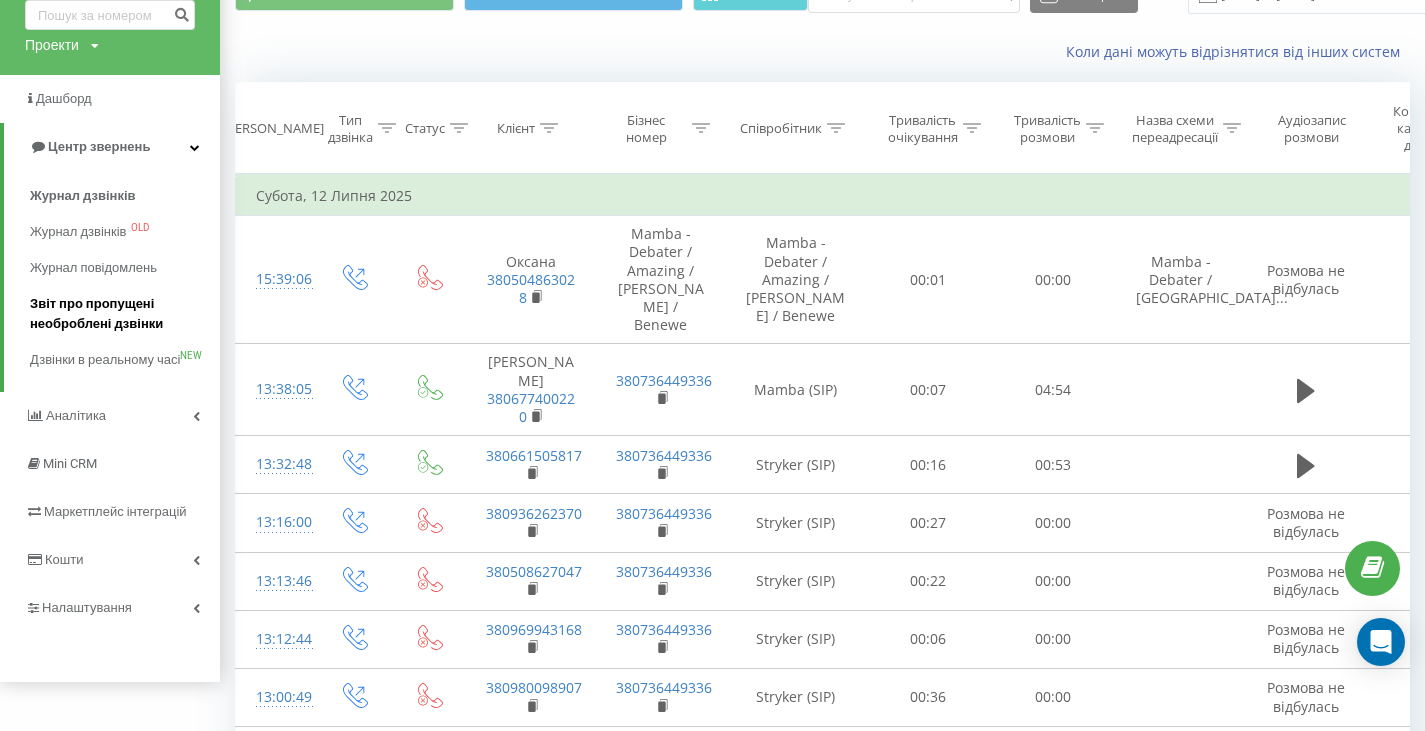 click on "Звіт про пропущені необроблені дзвінки" at bounding box center [120, 314] 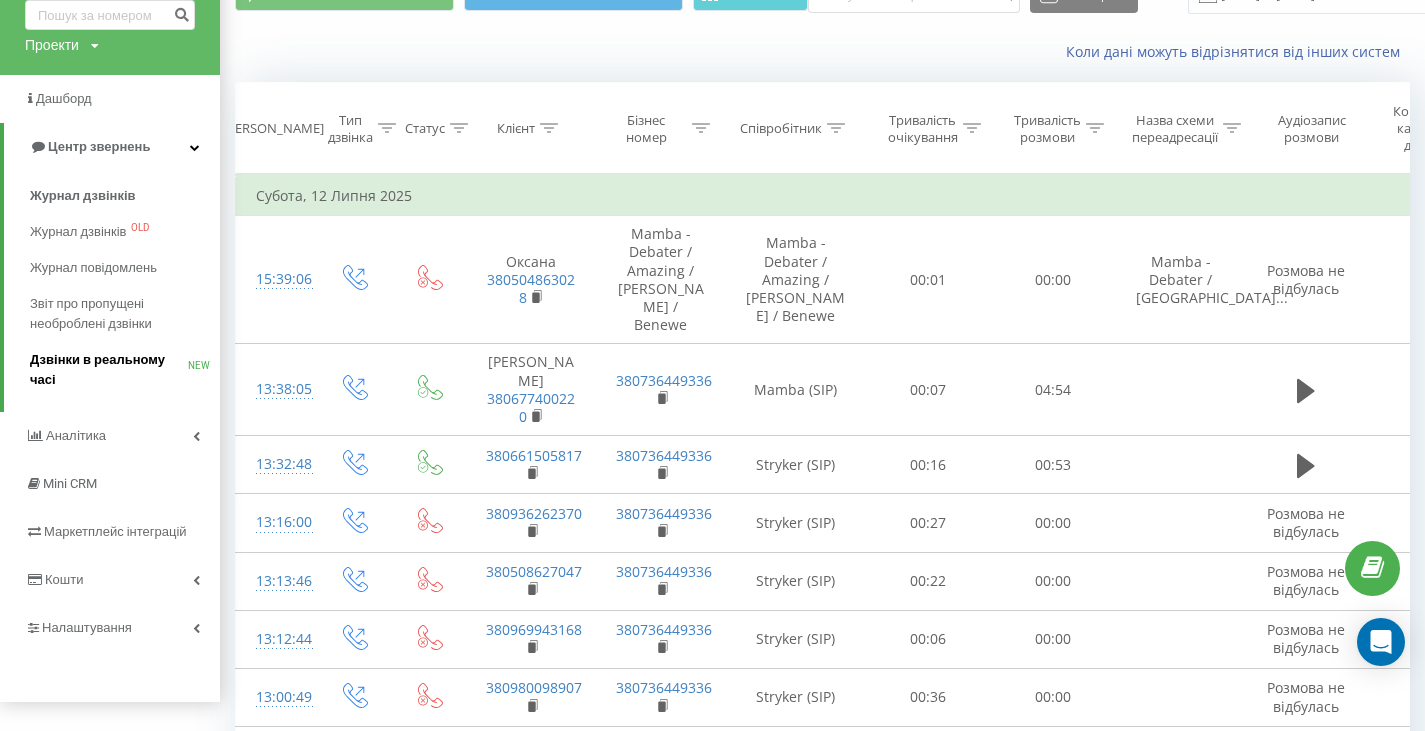 scroll, scrollTop: 162, scrollLeft: 0, axis: vertical 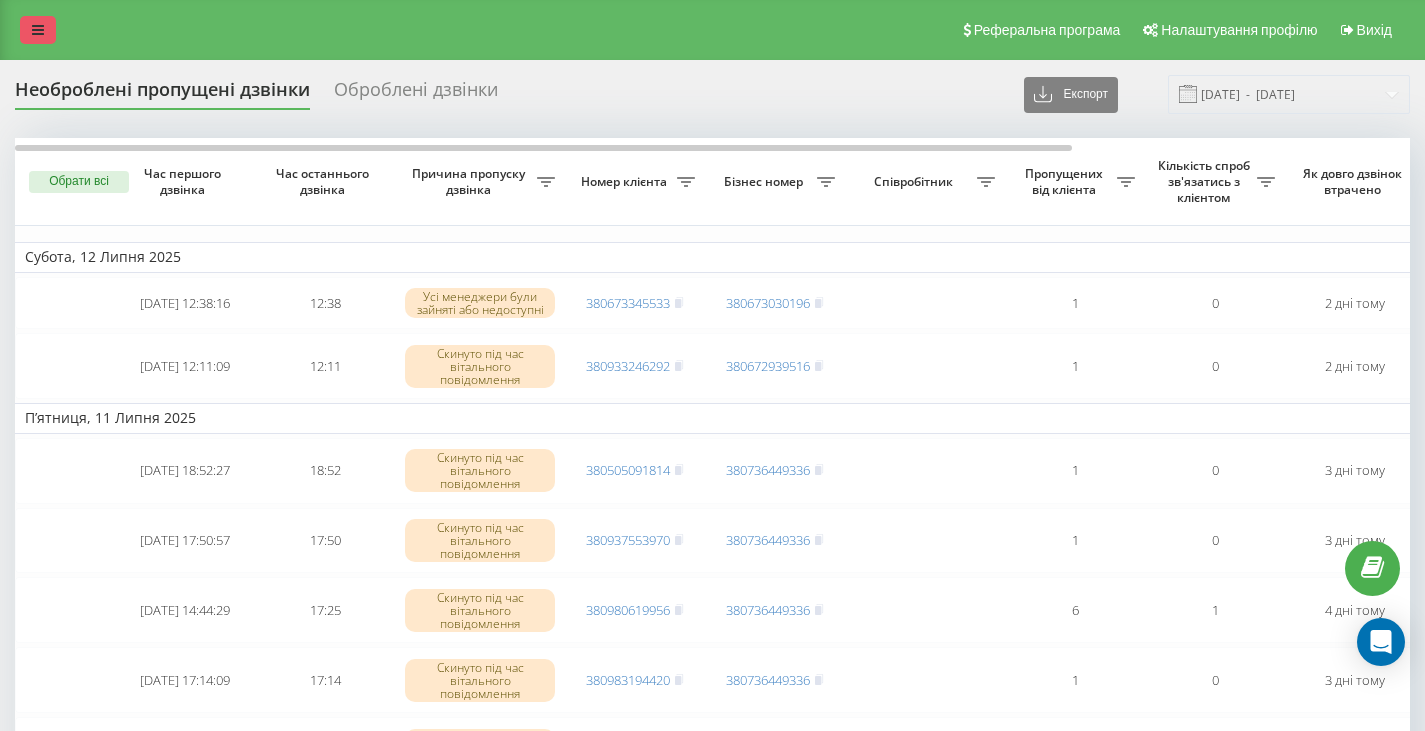 click at bounding box center (38, 30) 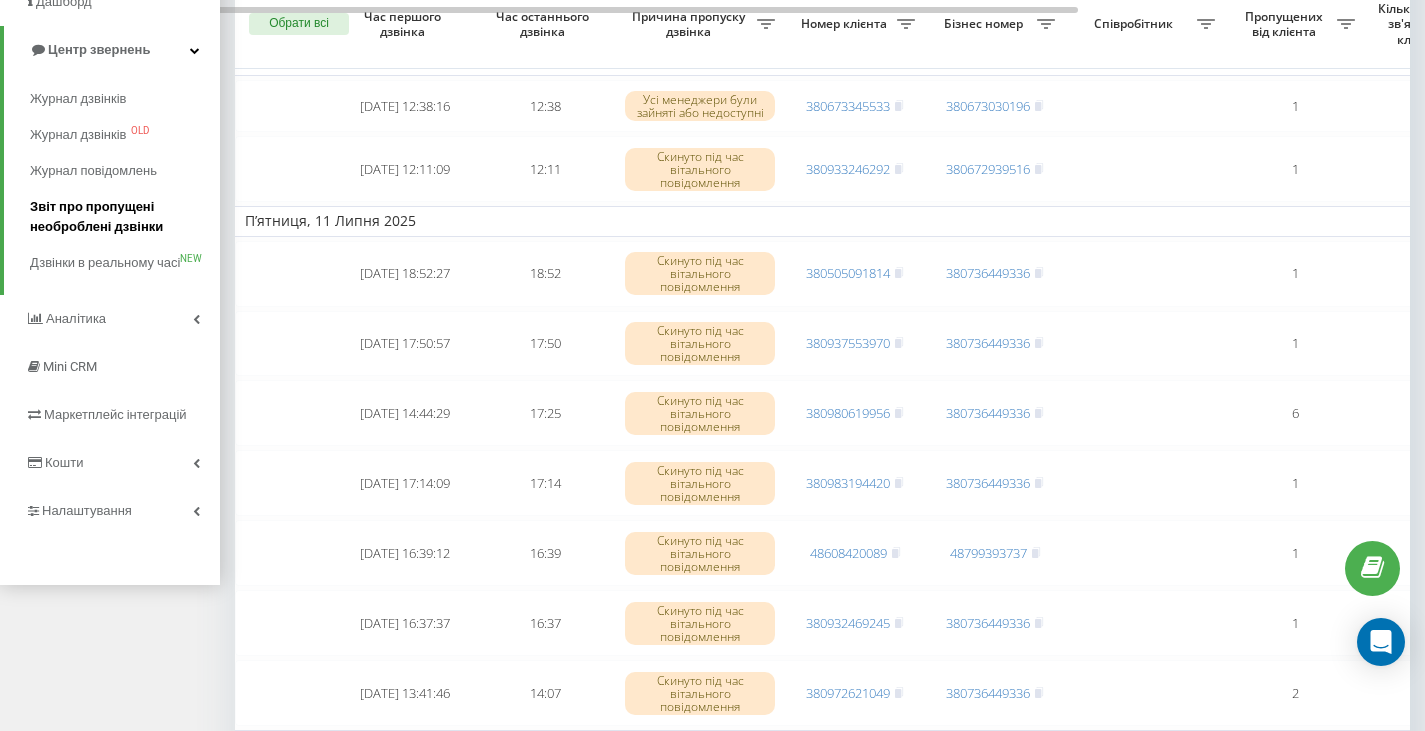 scroll, scrollTop: 200, scrollLeft: 0, axis: vertical 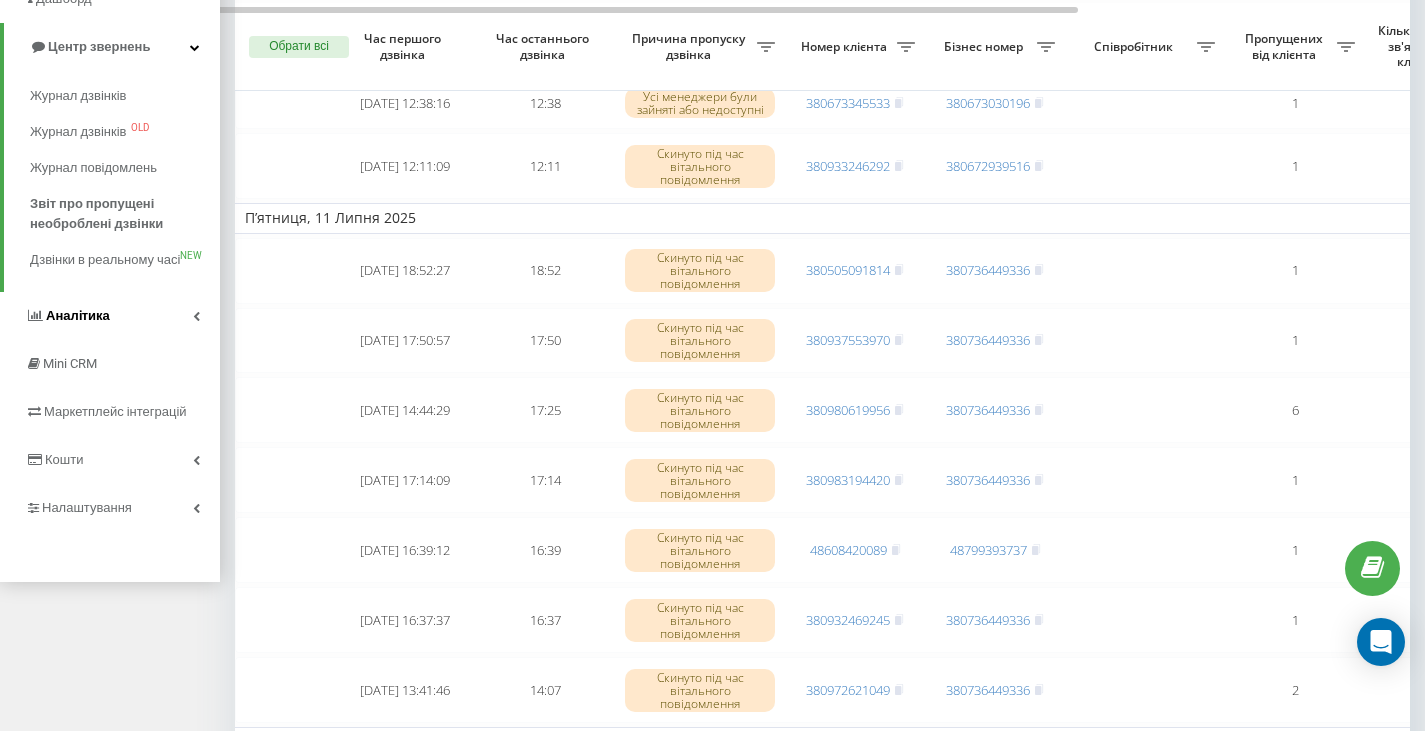 click on "Аналiтика" at bounding box center [110, 316] 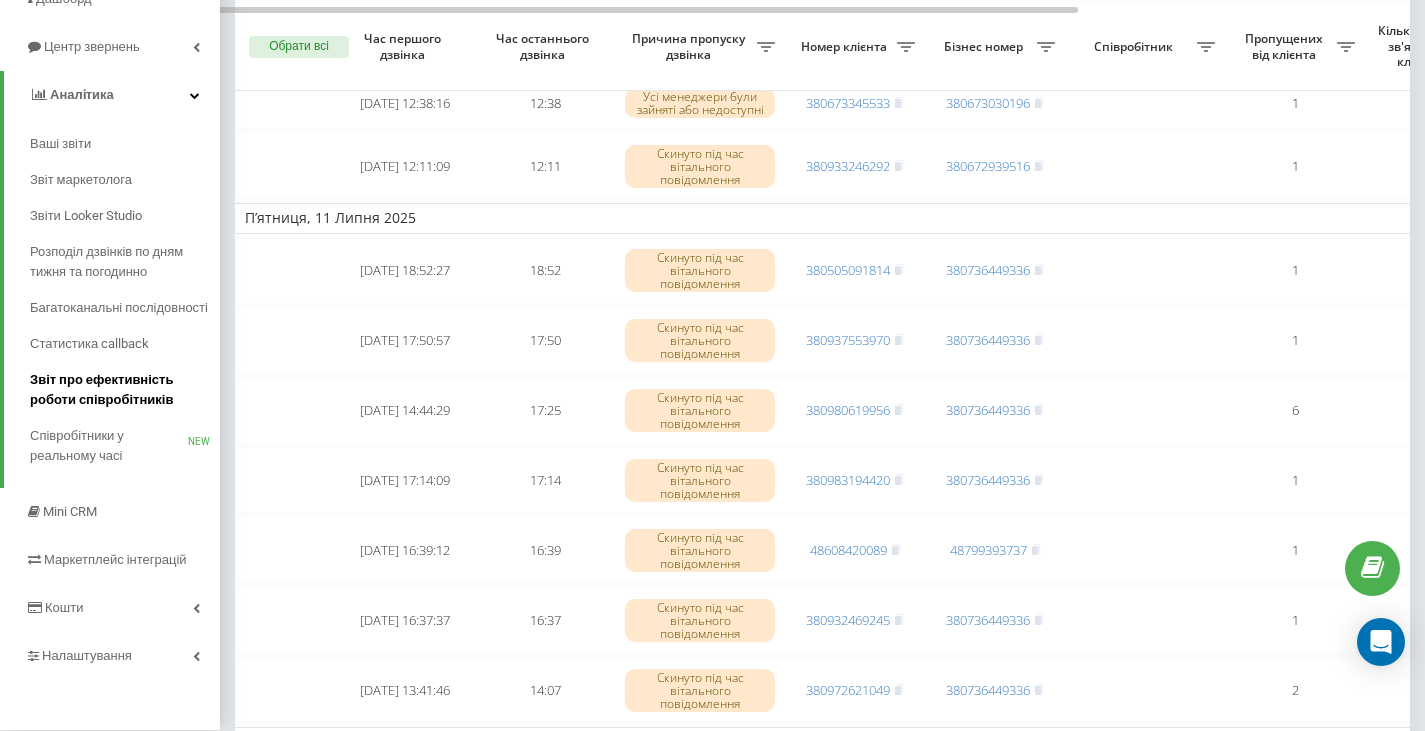 click on "Звіт про ефективність роботи співробітників" at bounding box center (120, 390) 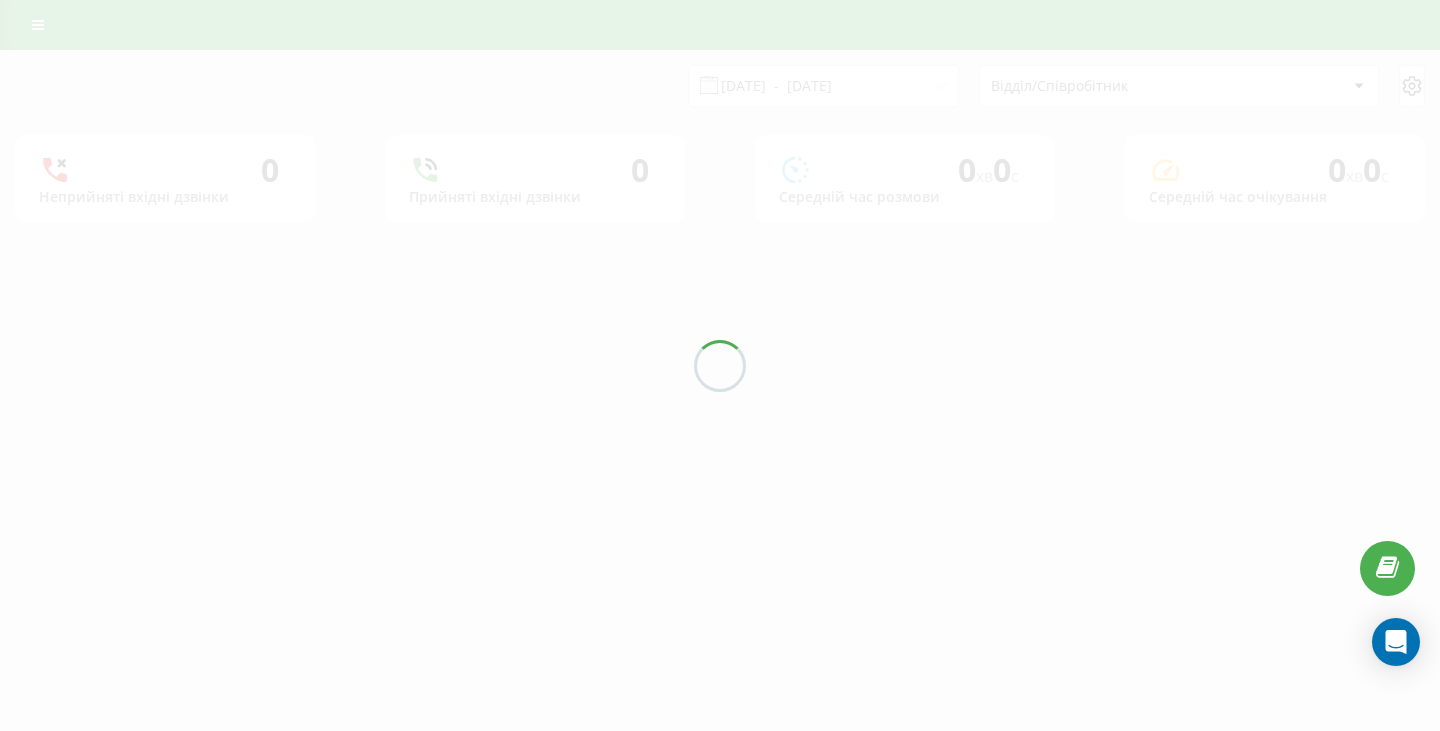 scroll, scrollTop: 0, scrollLeft: 0, axis: both 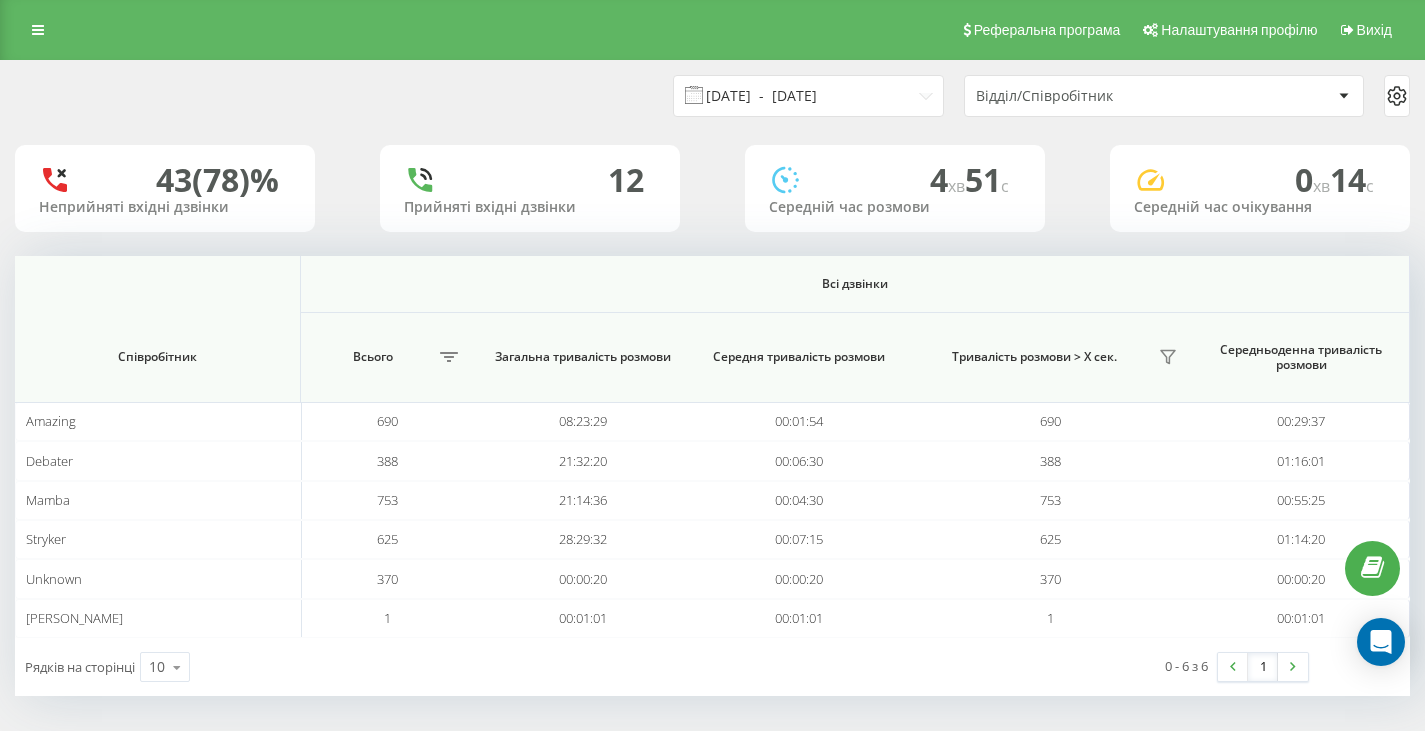 click on "[DATE]  -  [DATE]" at bounding box center (808, 96) 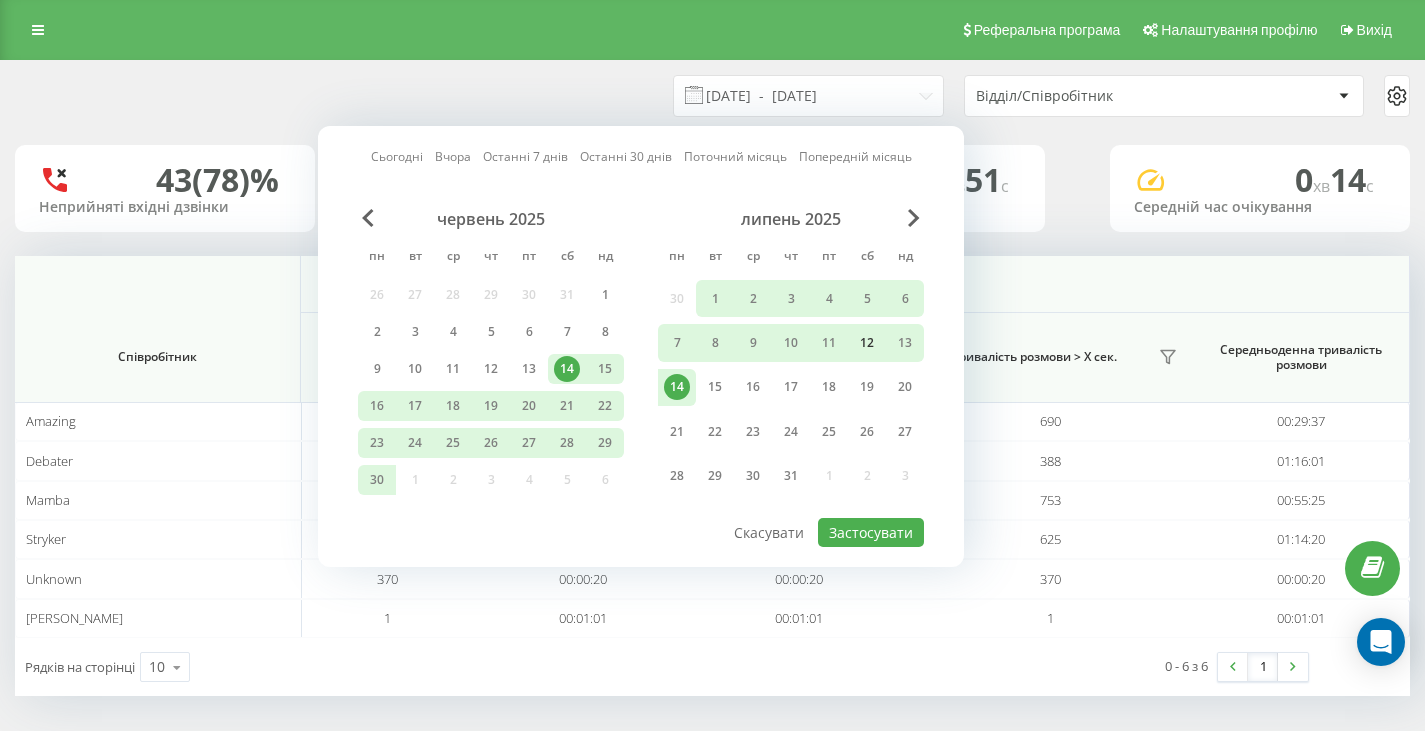 click on "12" at bounding box center (867, 343) 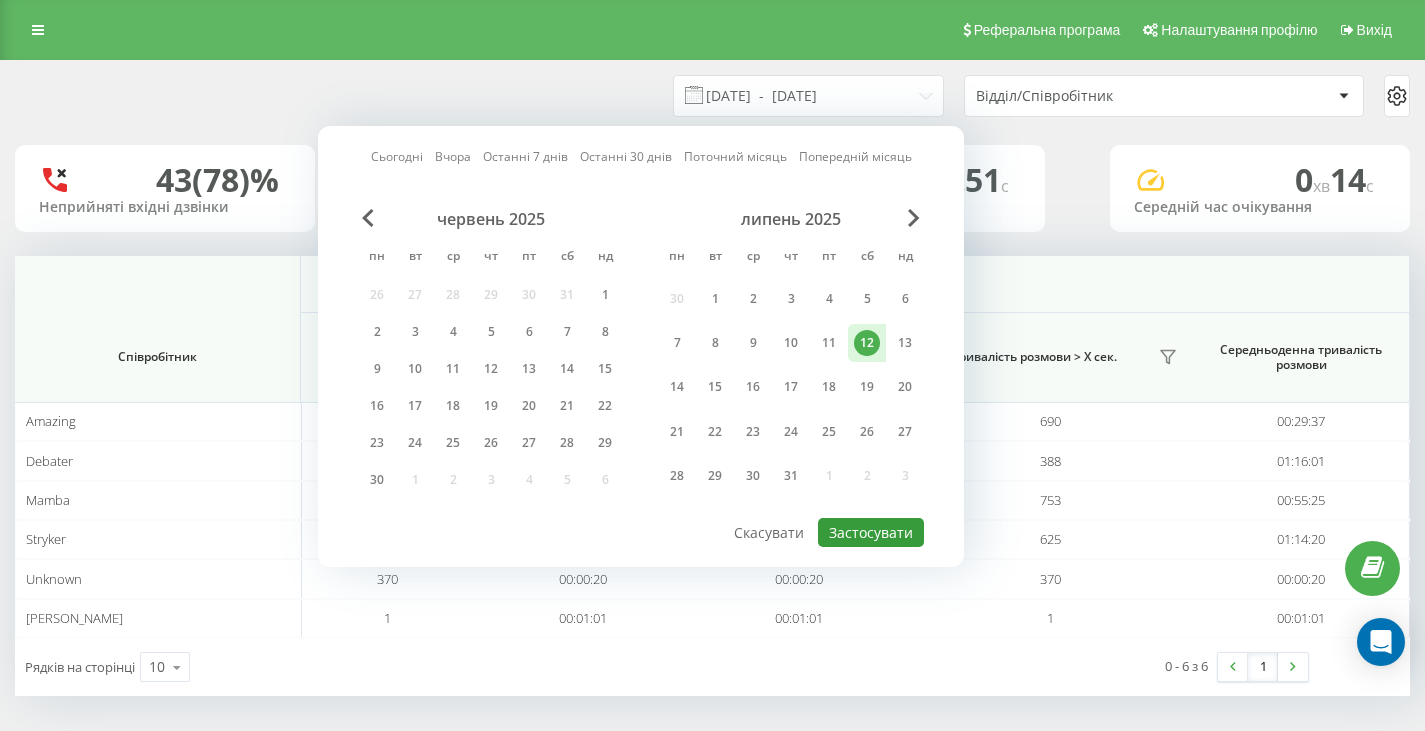 click on "Застосувати" at bounding box center [871, 532] 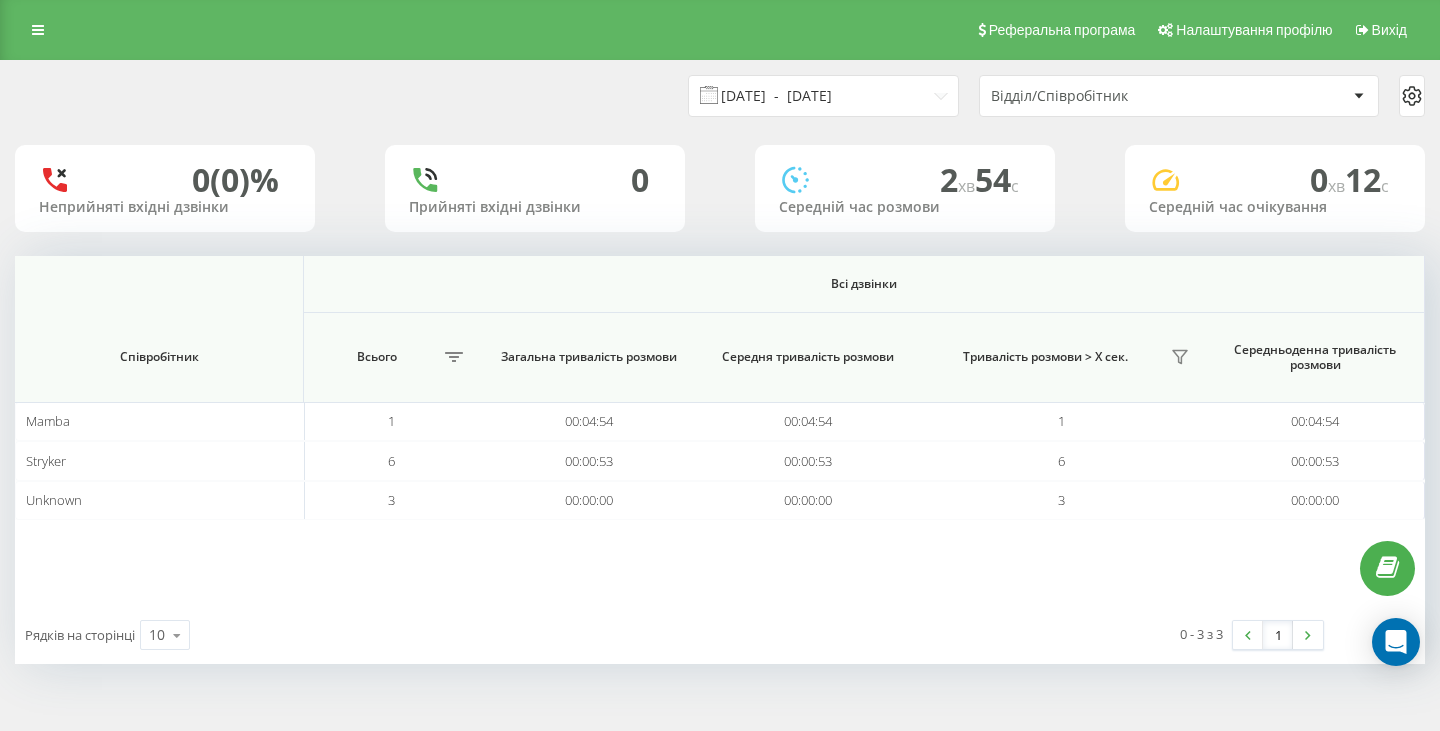 click on "12.07.2025  -  12.07.2025" at bounding box center (823, 96) 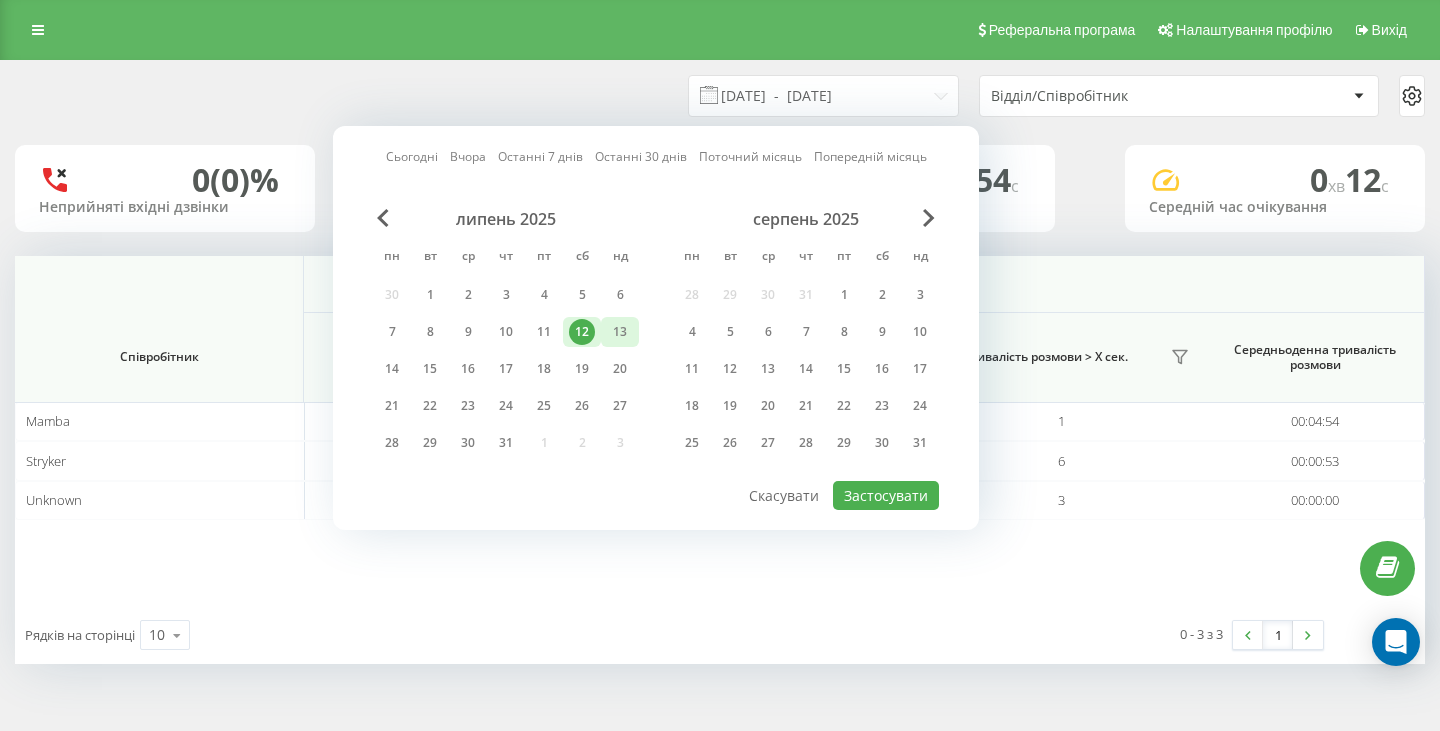 click on "13" at bounding box center (620, 332) 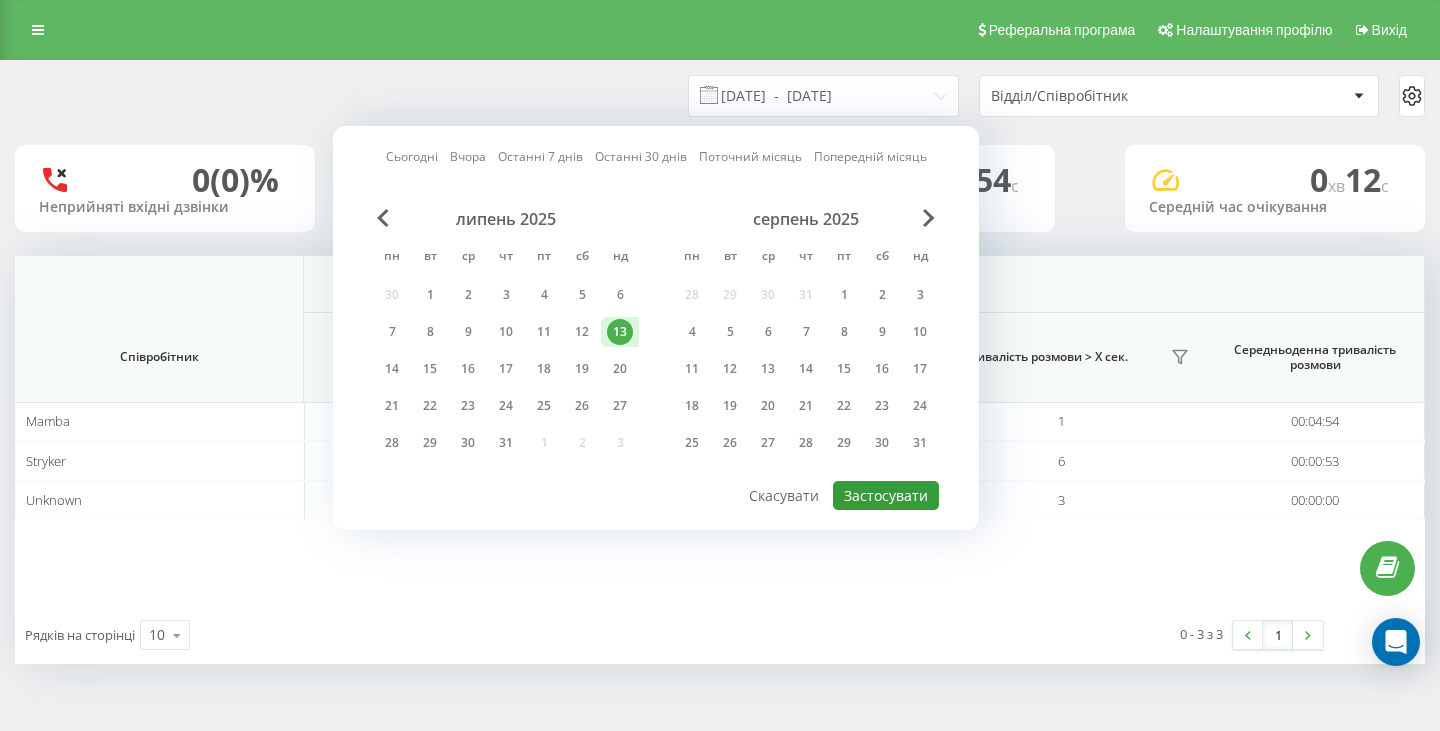 click on "Застосувати" at bounding box center [886, 495] 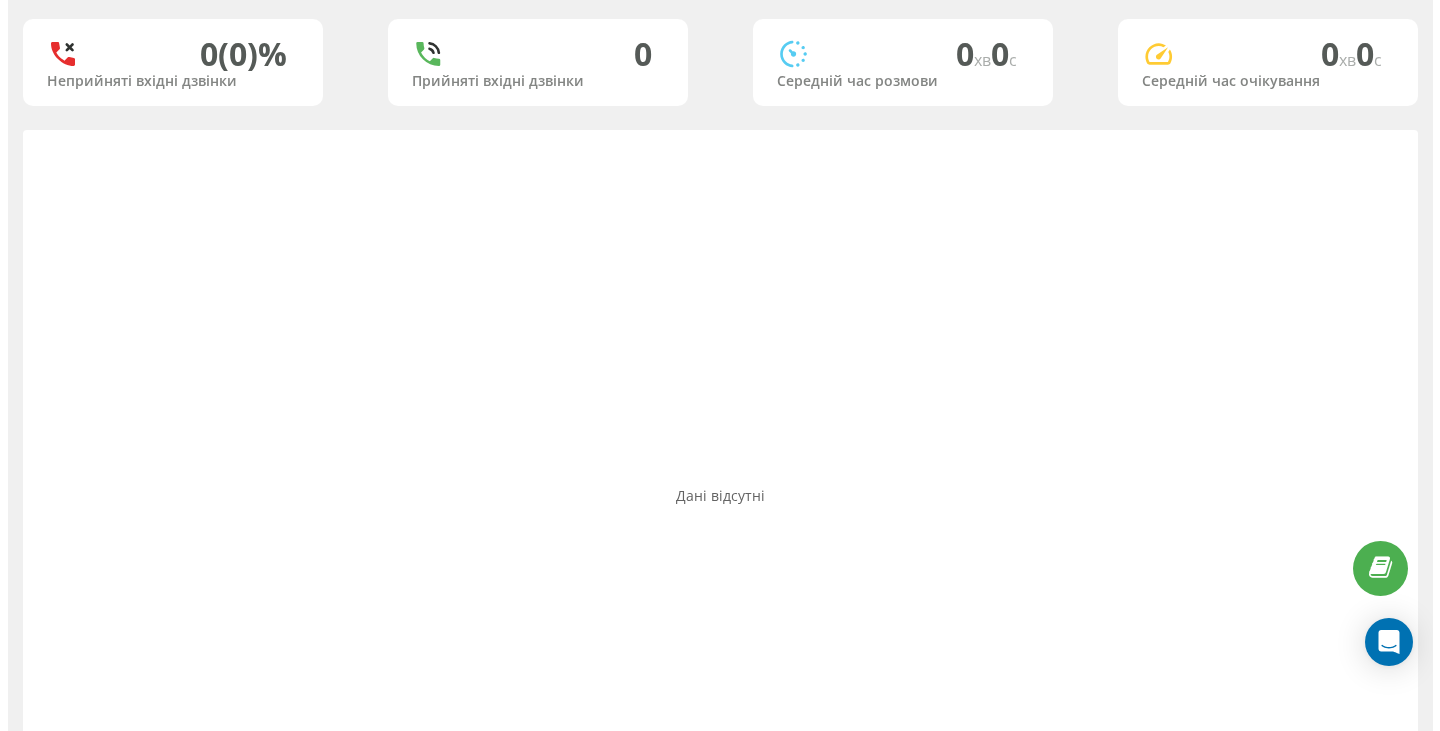 scroll, scrollTop: 0, scrollLeft: 0, axis: both 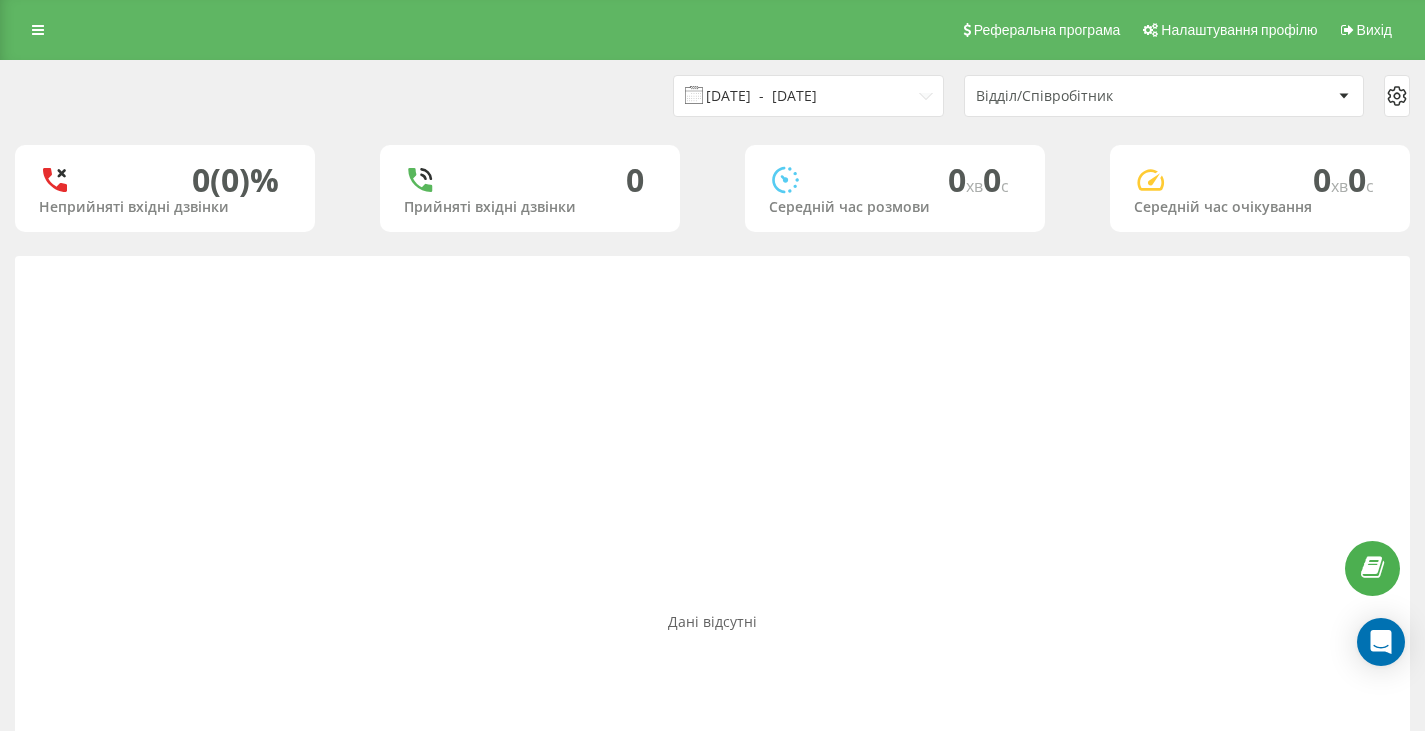 click on "13.07.2025  -  13.07.2025" at bounding box center (808, 96) 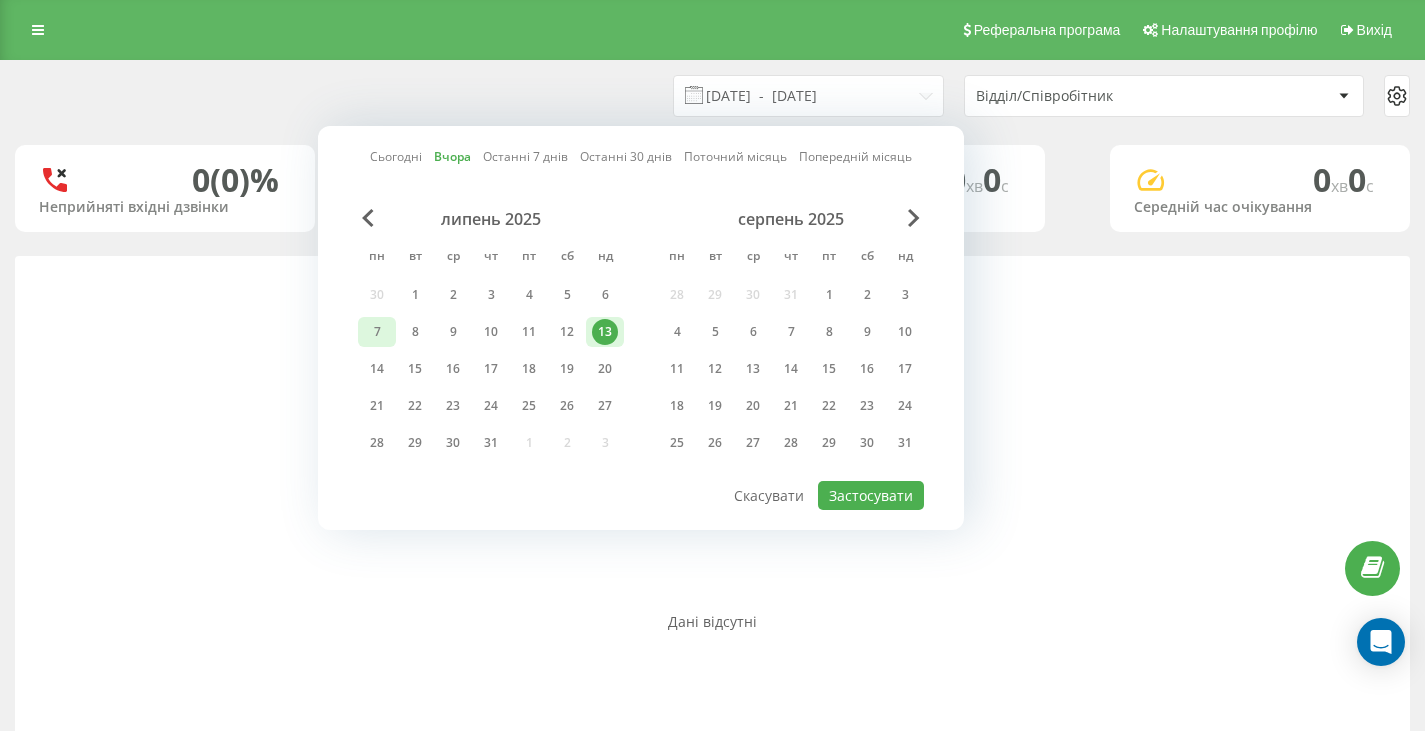 click on "7" at bounding box center [377, 332] 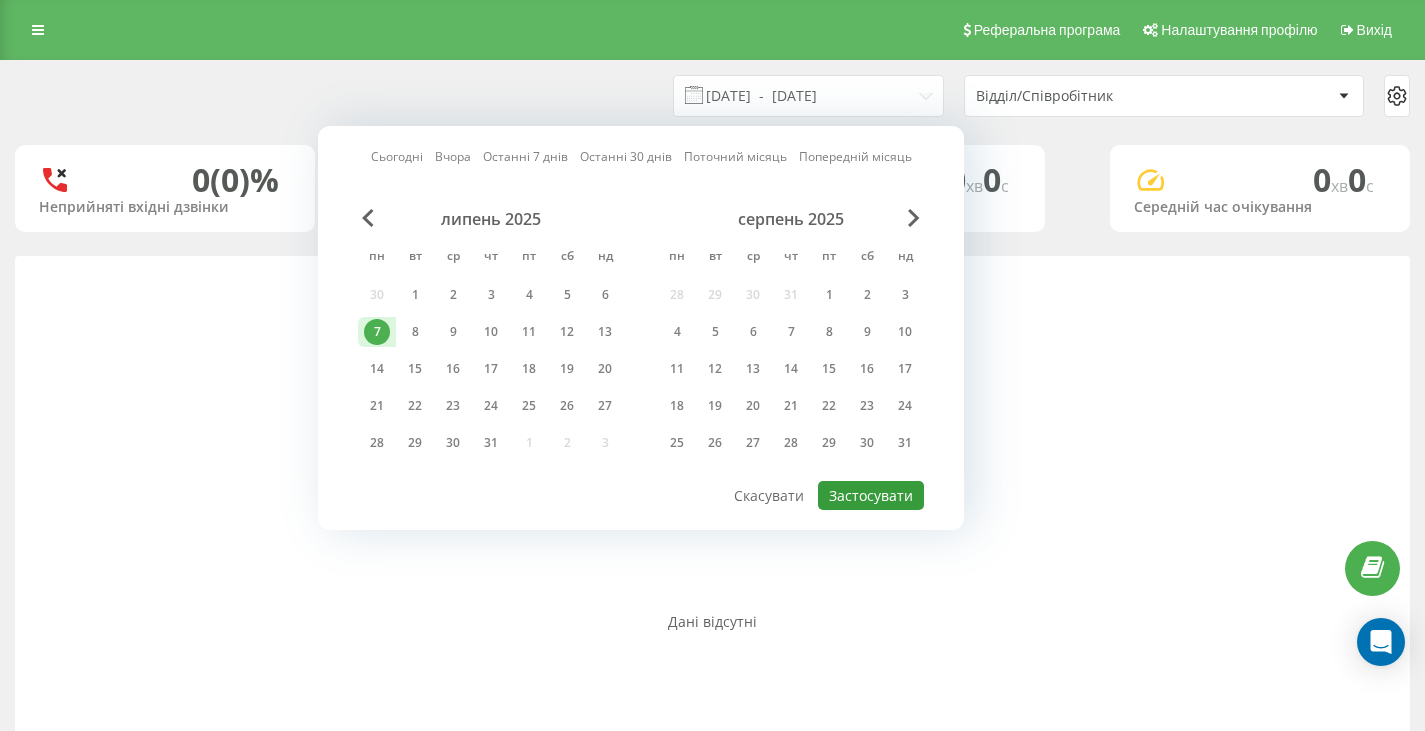 click on "Застосувати" at bounding box center (871, 495) 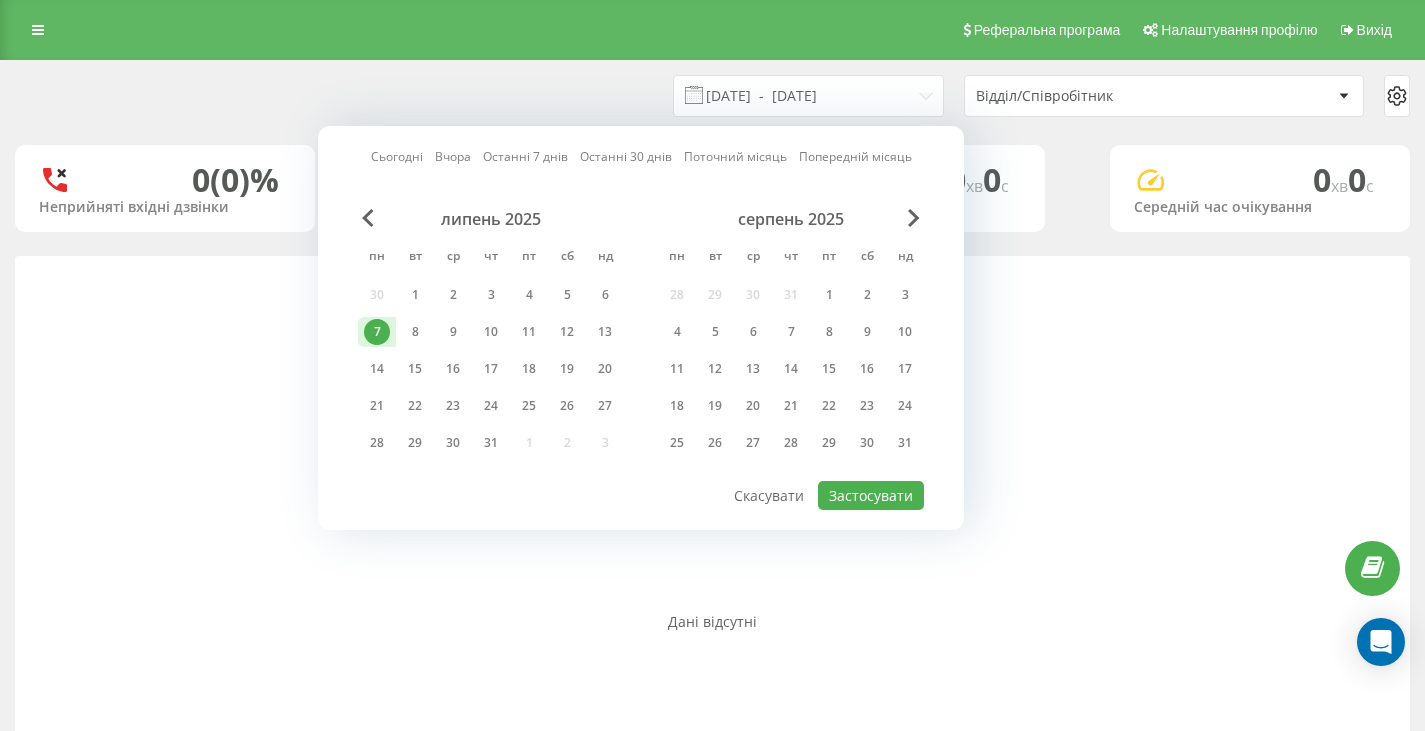 type on "07.07.2025  -  07.07.2025" 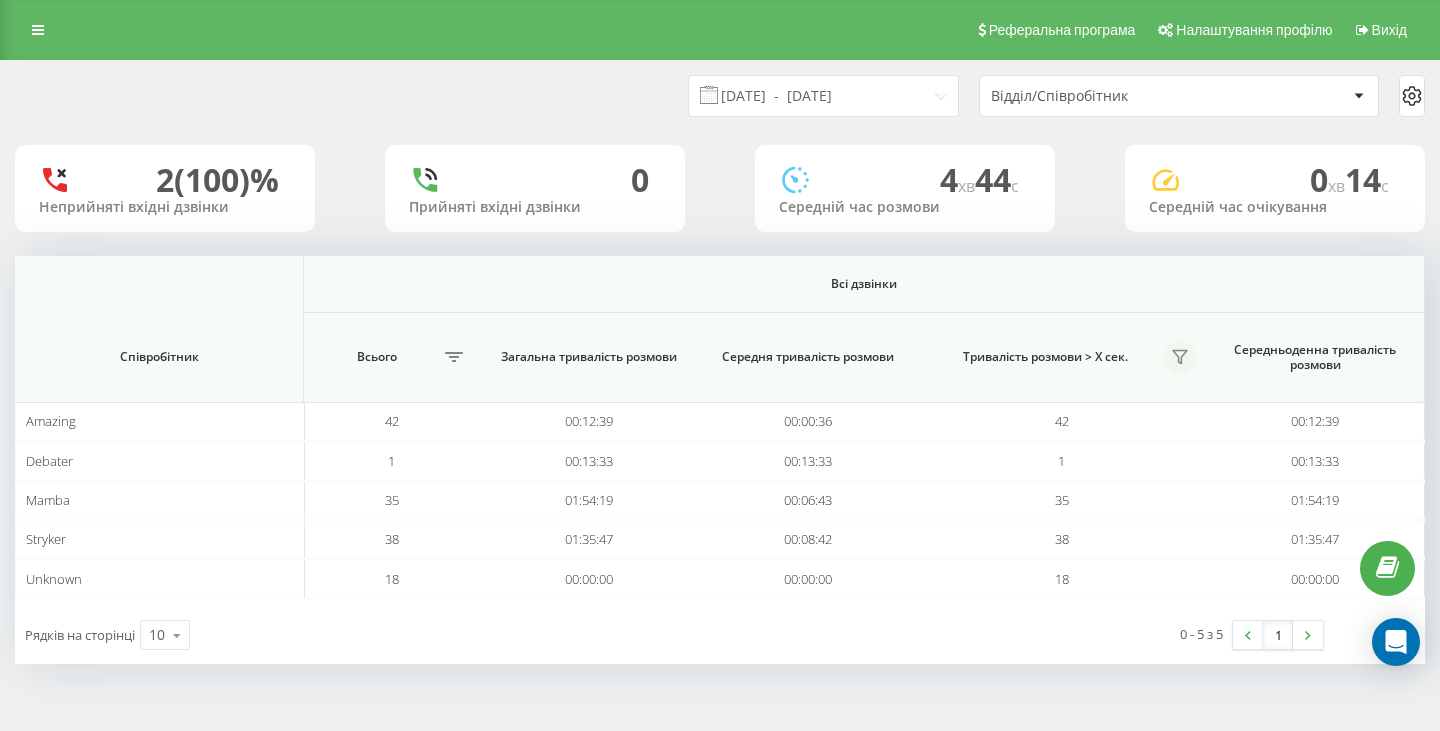click 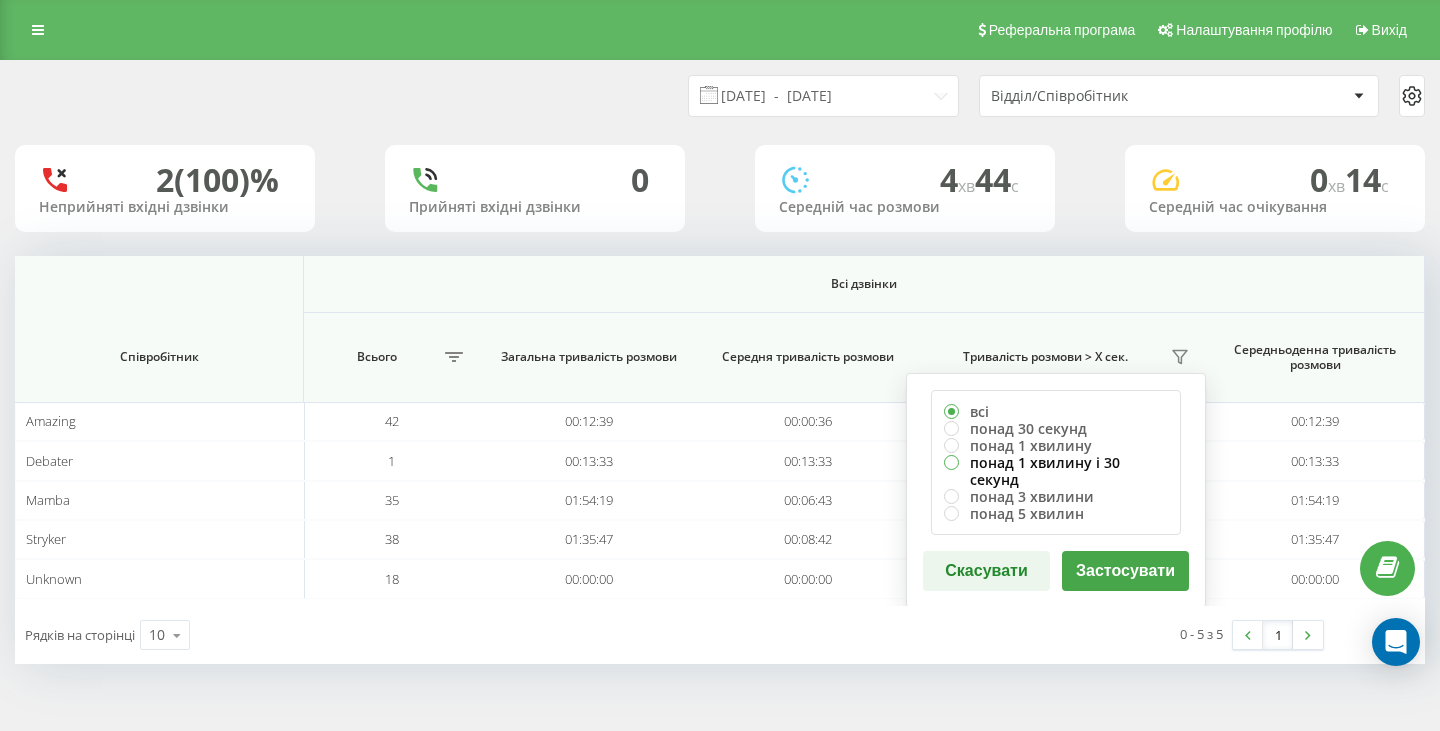 click on "понад 1 хвилину і 30 секунд" at bounding box center [1056, 471] 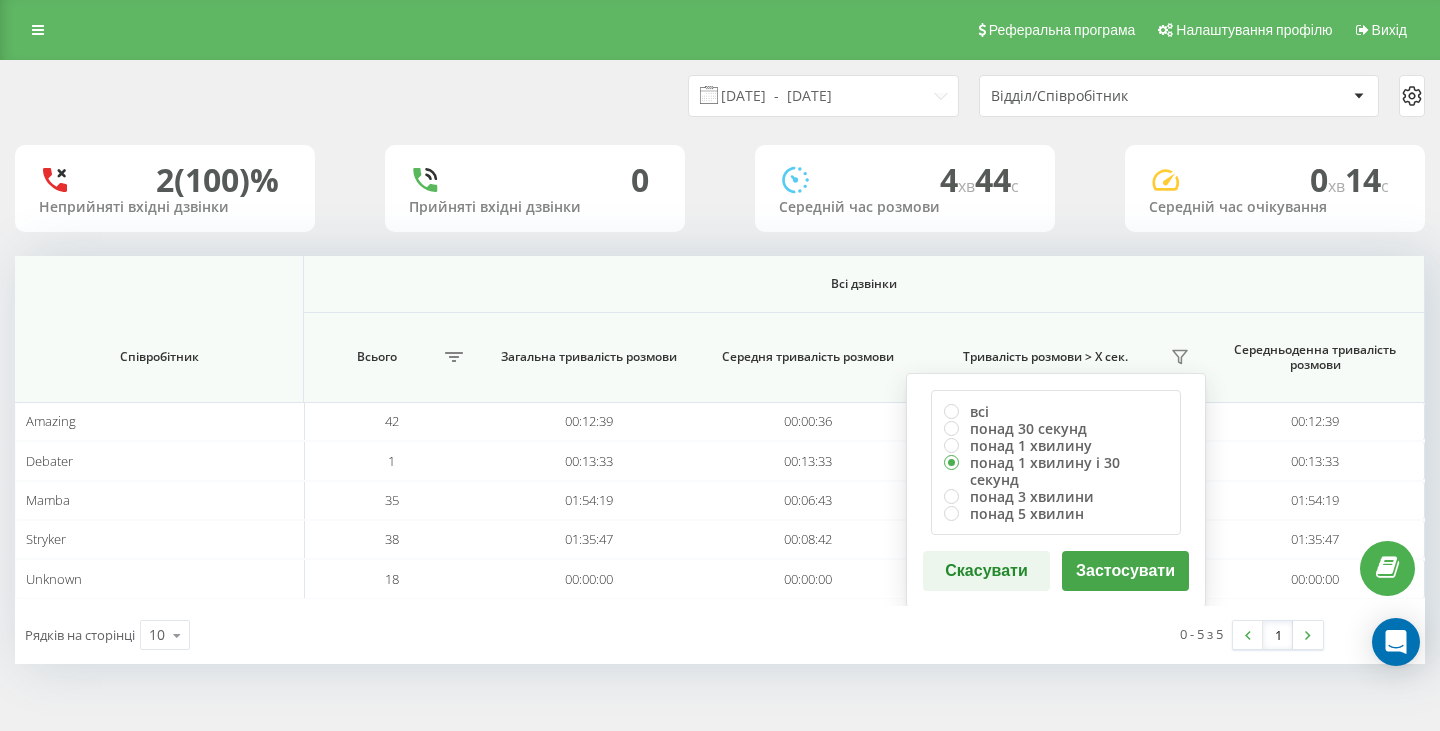 click on "Застосувати" at bounding box center (1125, 571) 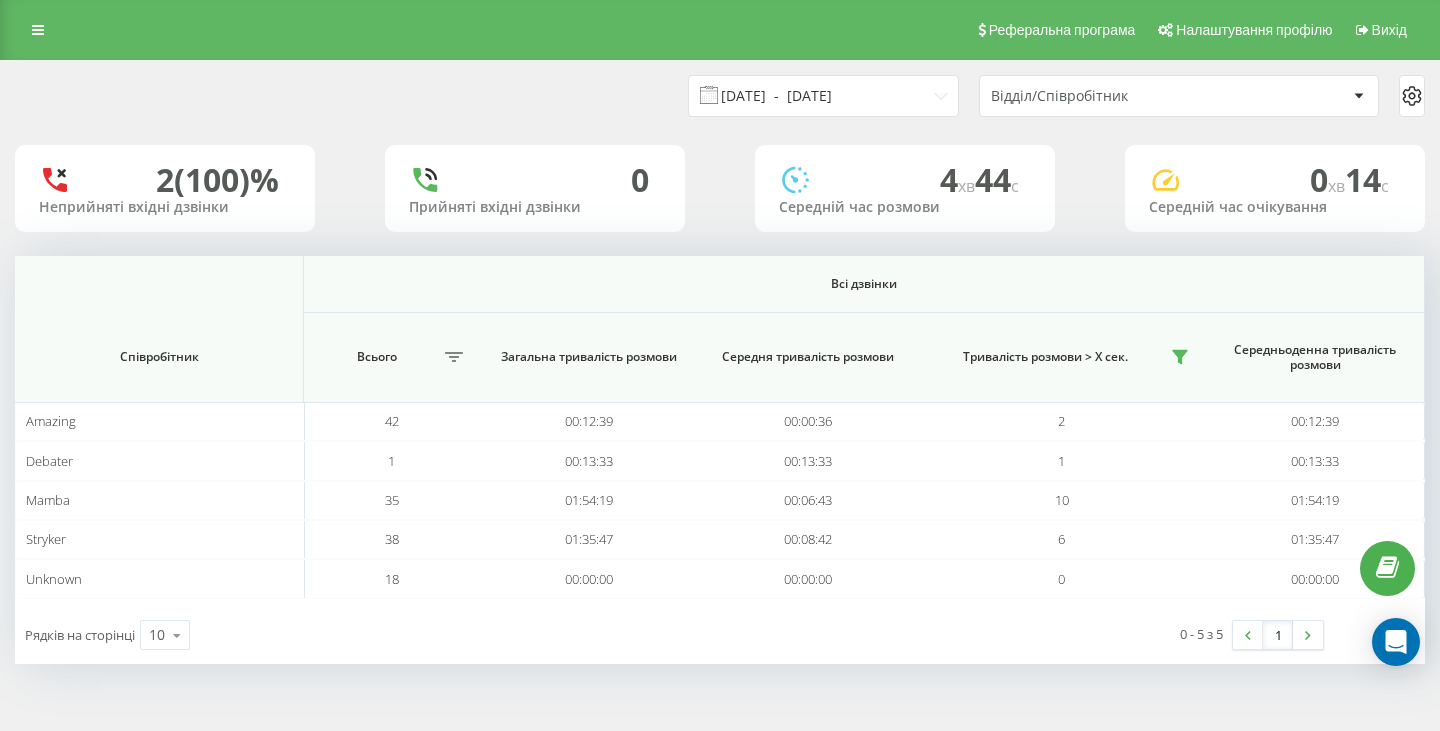 click on "07.07.2025  -  07.07.2025" at bounding box center [823, 96] 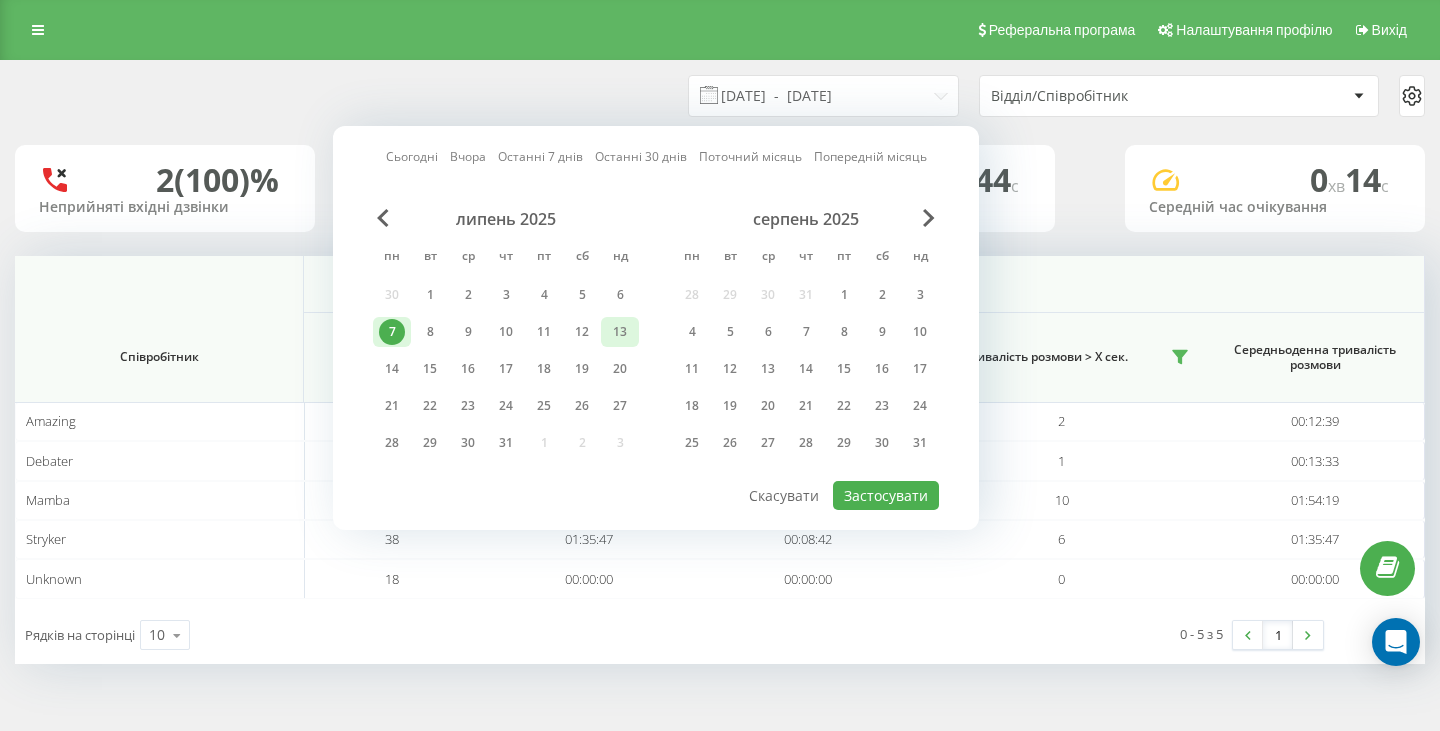 click on "13" at bounding box center [620, 332] 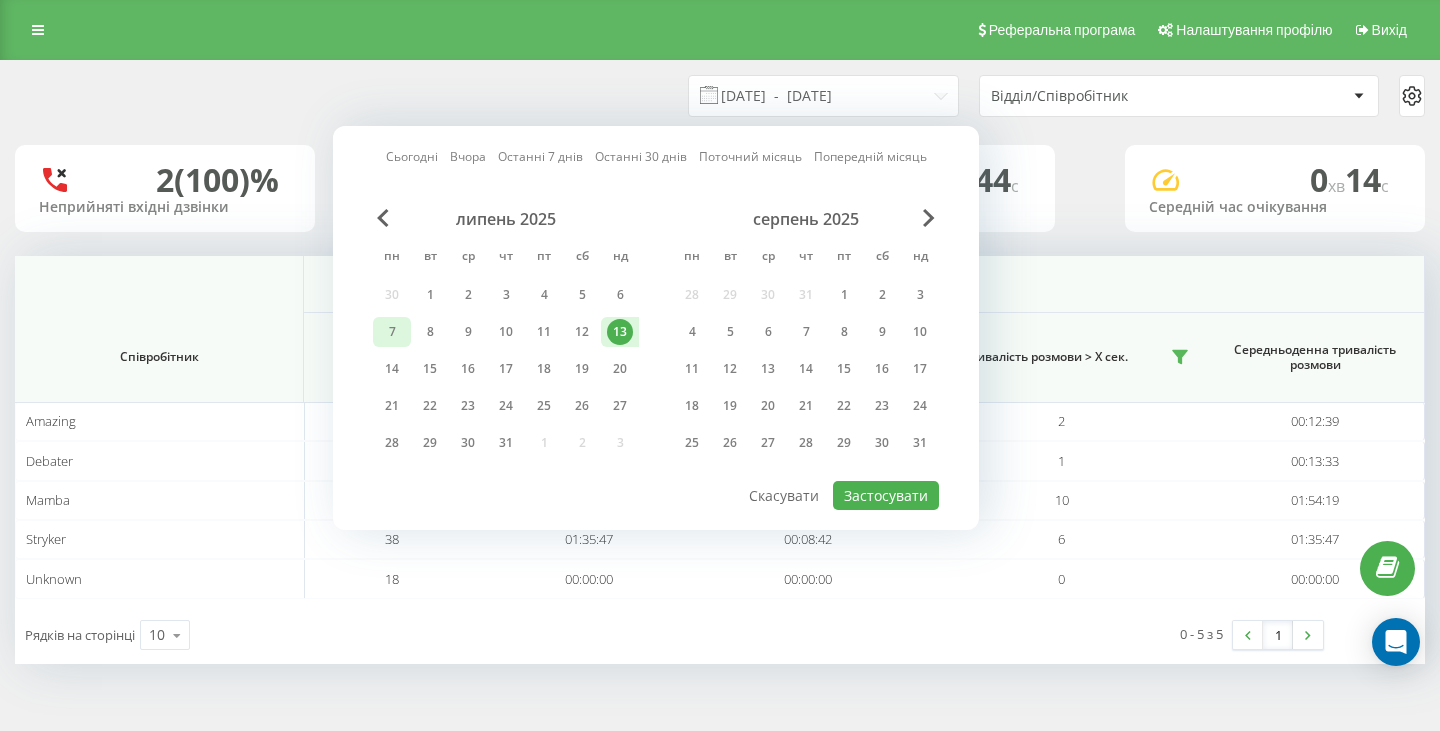 click on "7" at bounding box center [392, 332] 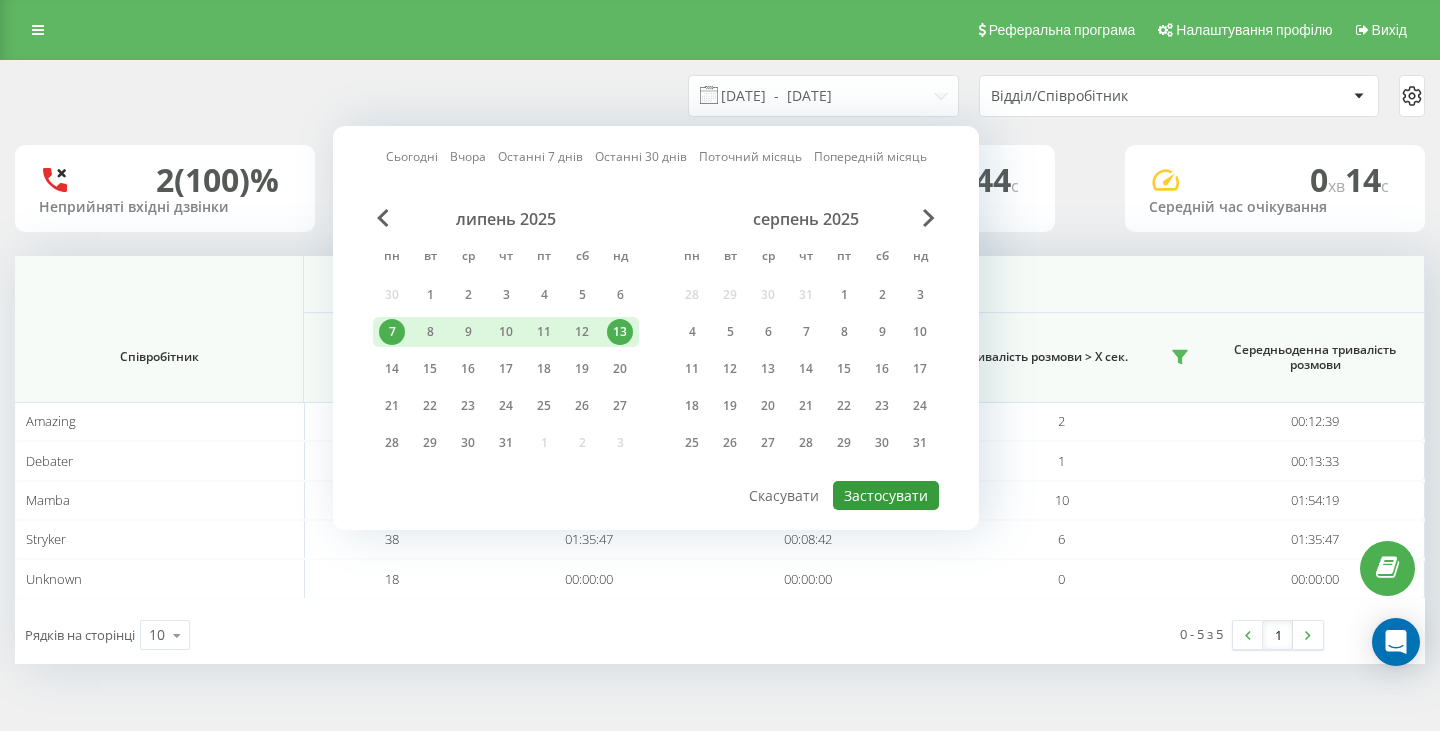 click on "Застосувати" at bounding box center (886, 495) 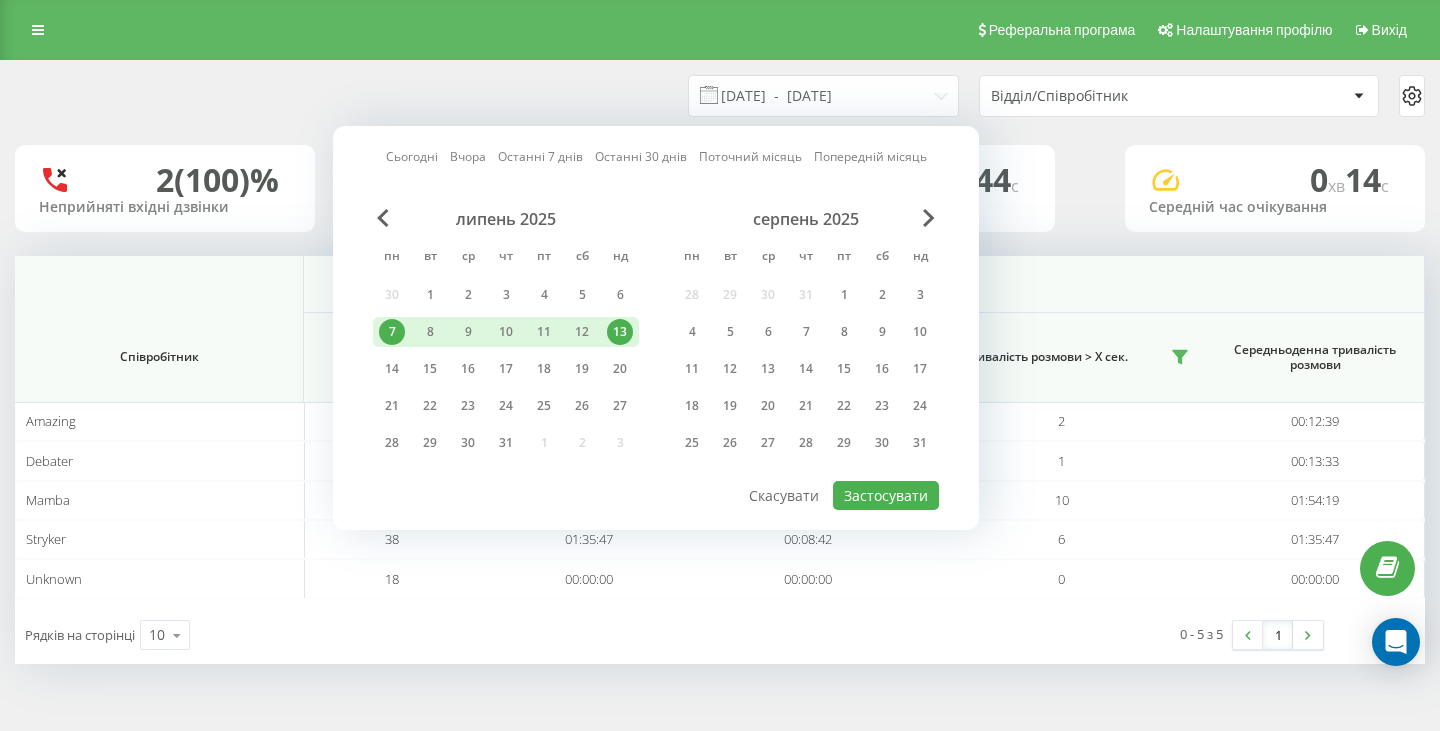 type on "07.07.2025  -  13.07.2025" 